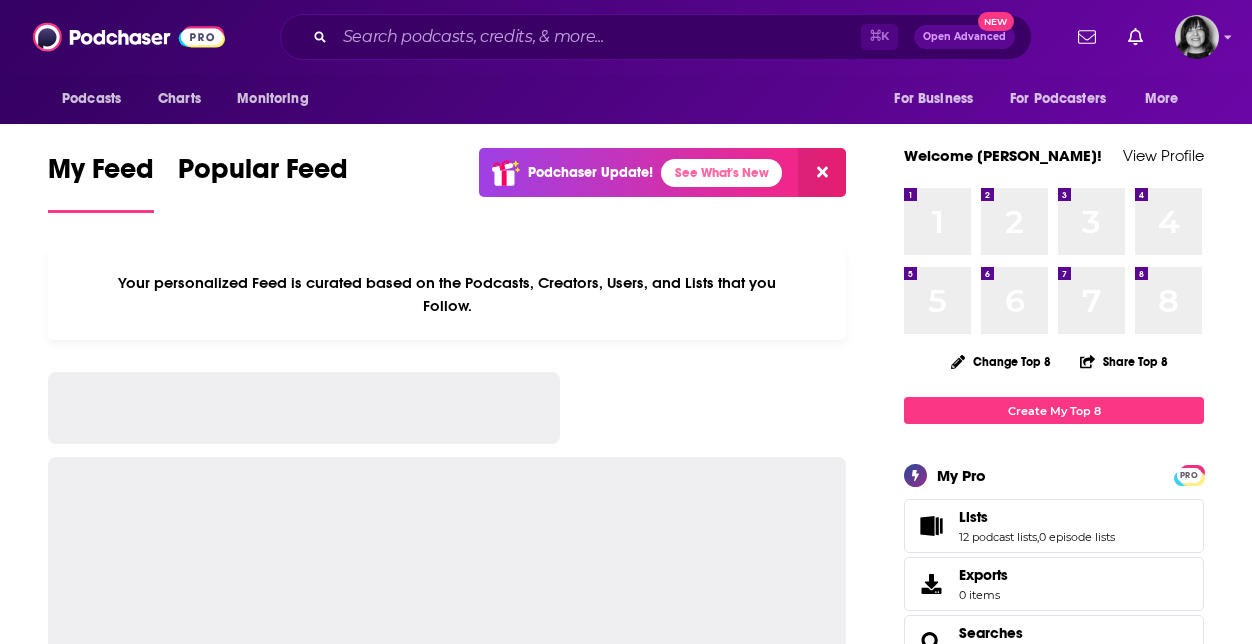 scroll, scrollTop: 0, scrollLeft: 0, axis: both 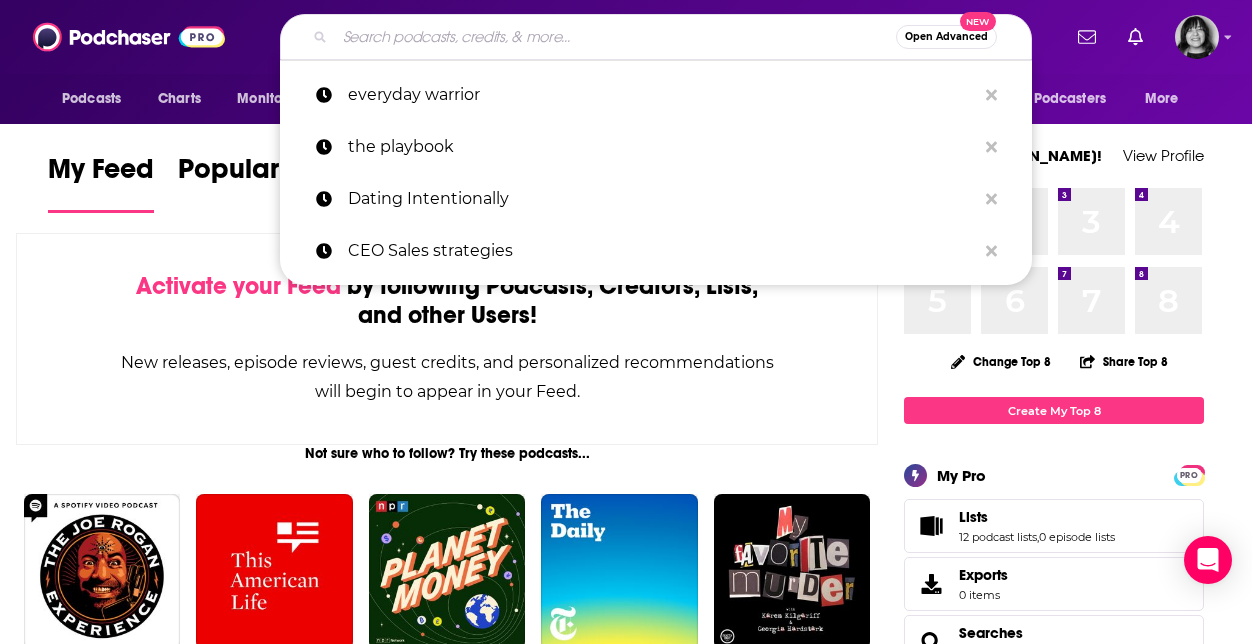 click at bounding box center (615, 37) 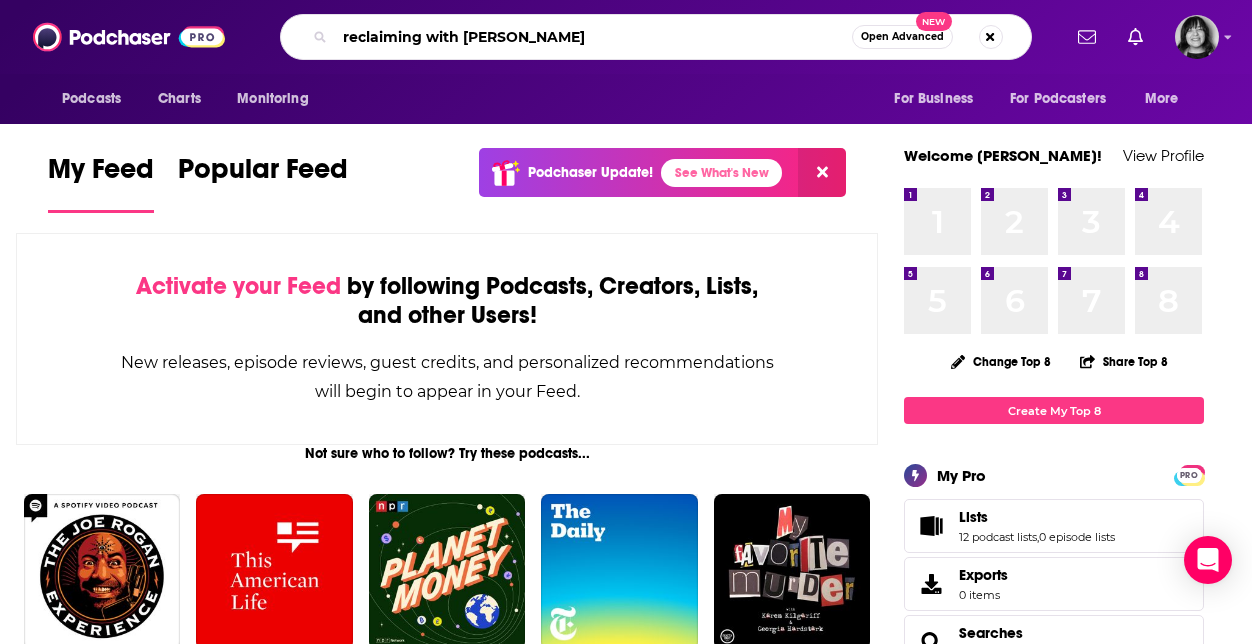 type on "reclaiming with monica" 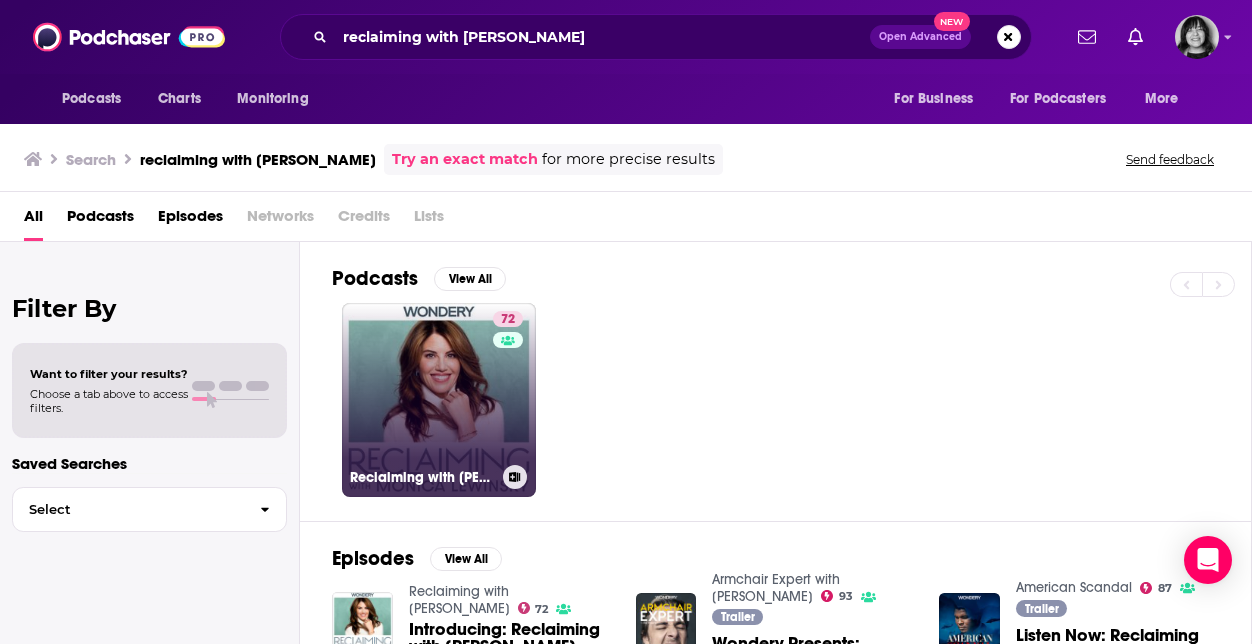 click on "72 Reclaiming with Monica Lewinsky" at bounding box center [439, 400] 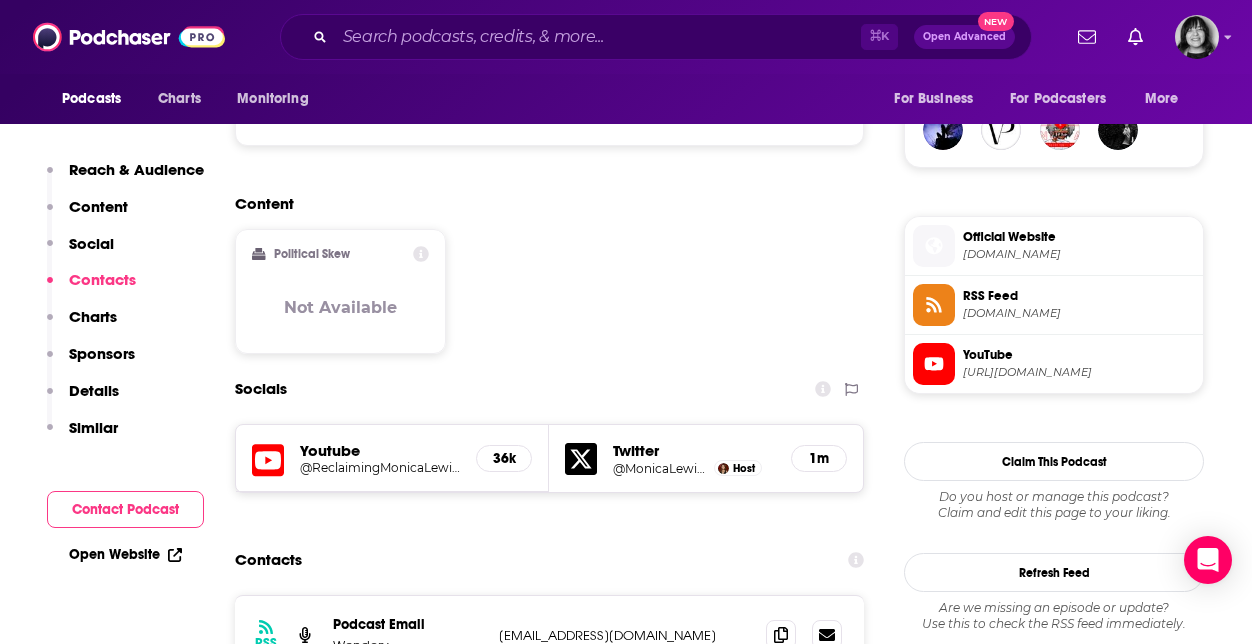 scroll, scrollTop: 1484, scrollLeft: 0, axis: vertical 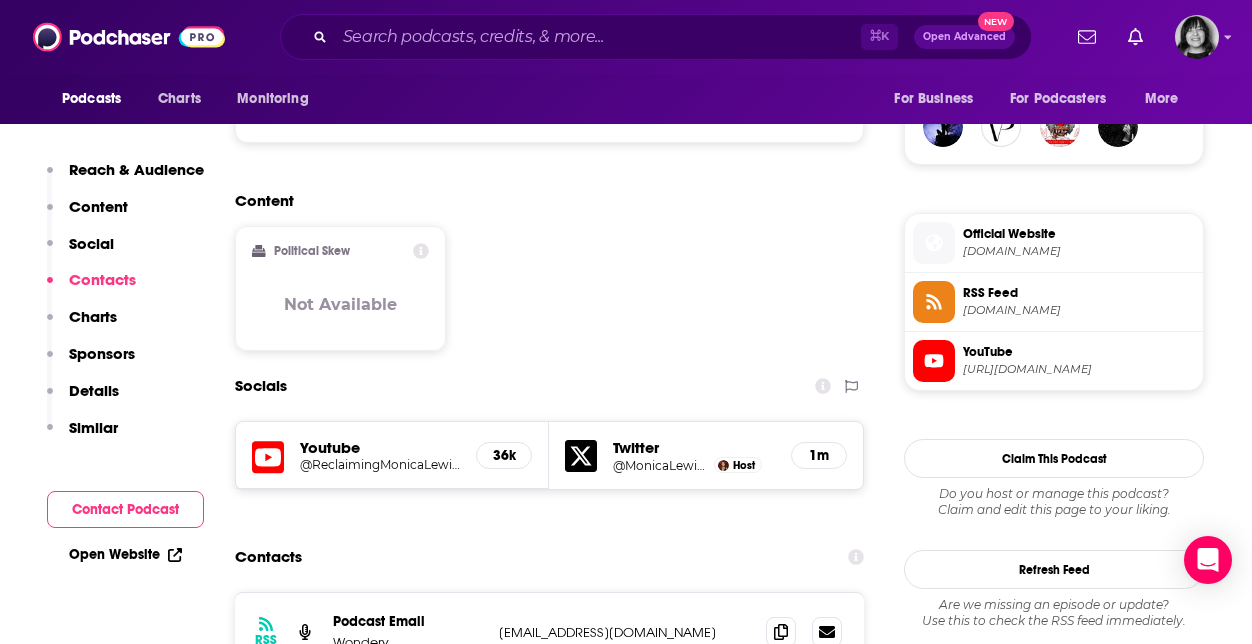 click 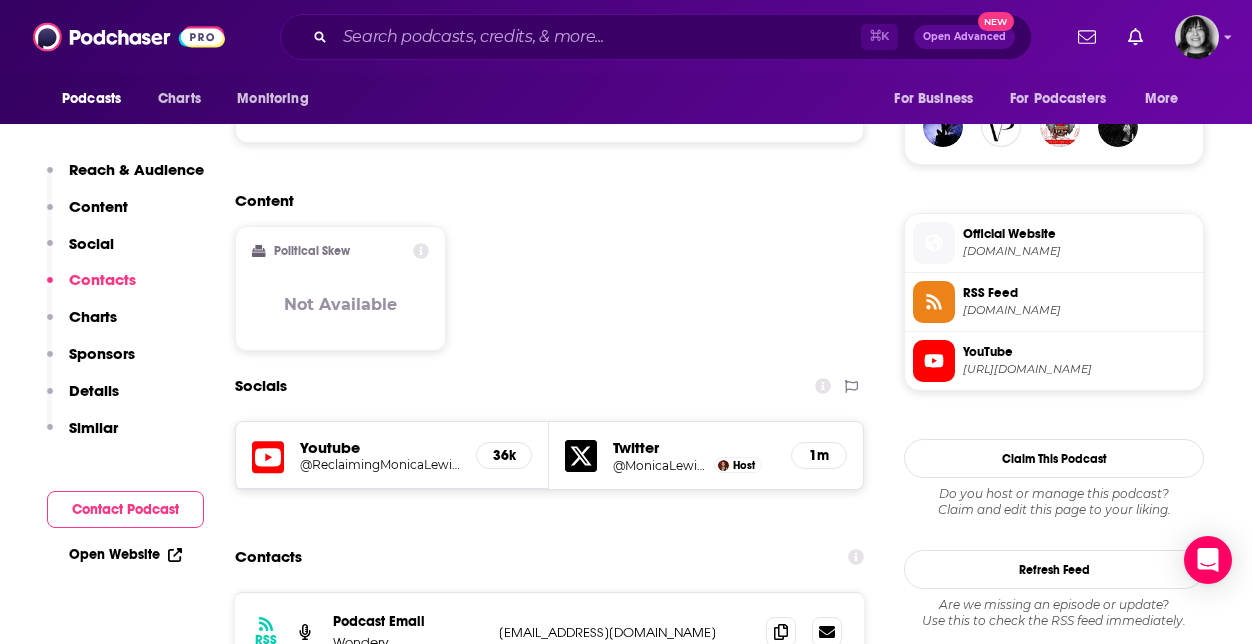 click on "⌘  K Open Advanced New" at bounding box center (656, 37) 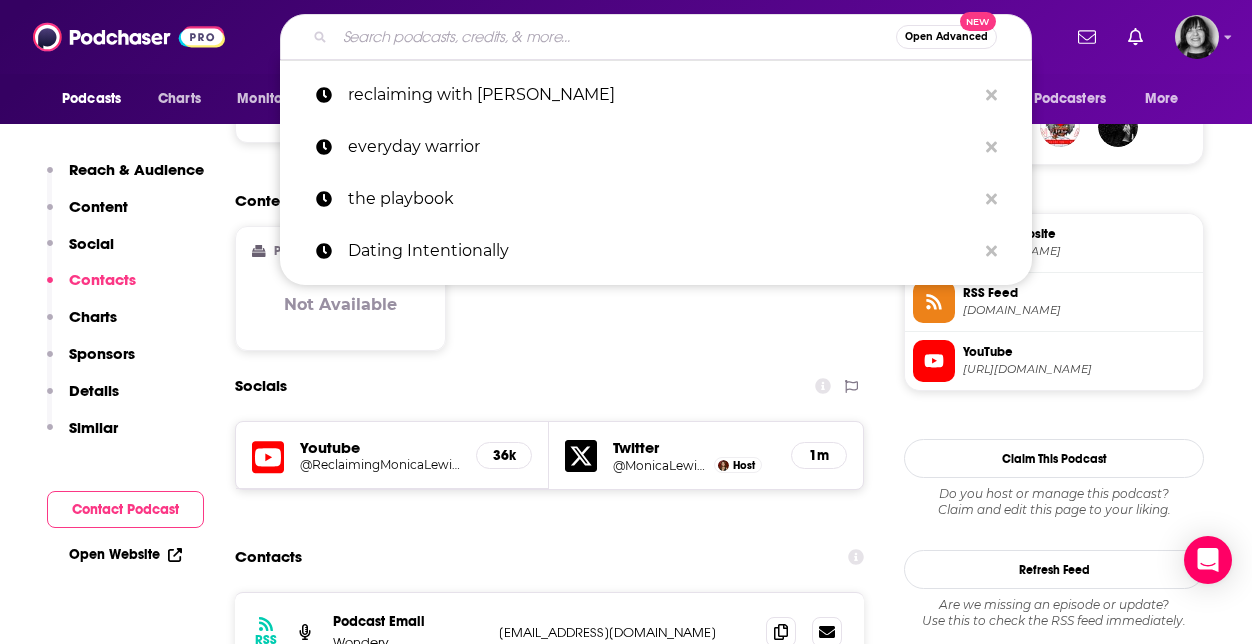 click at bounding box center (615, 37) 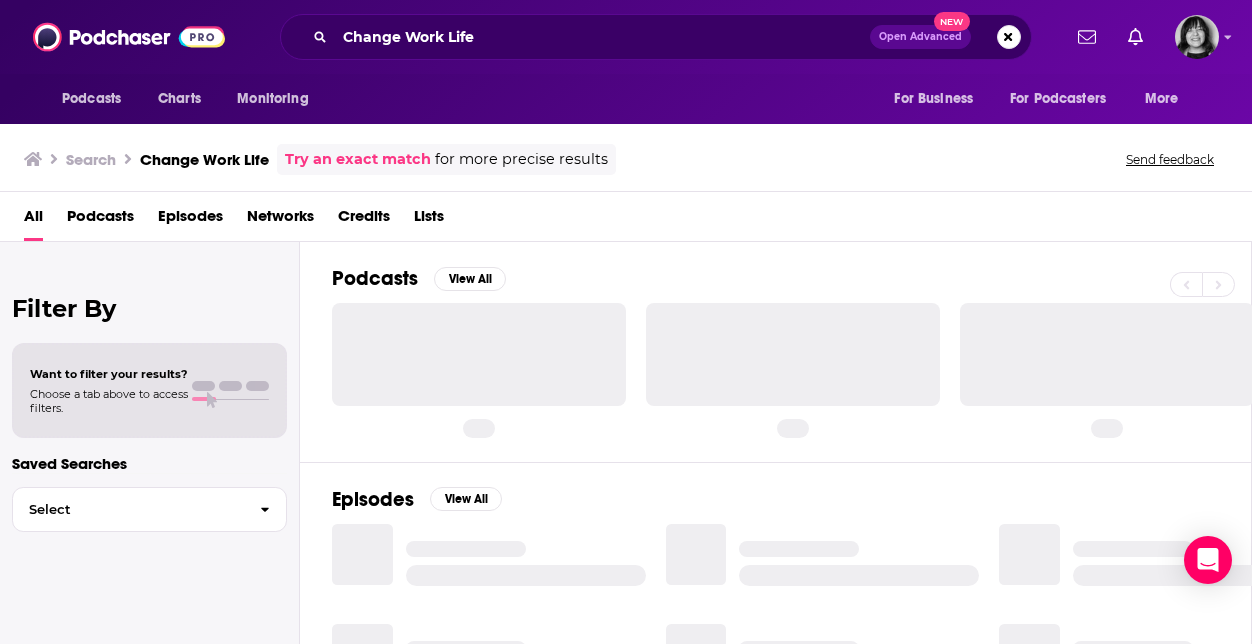 scroll, scrollTop: 0, scrollLeft: 0, axis: both 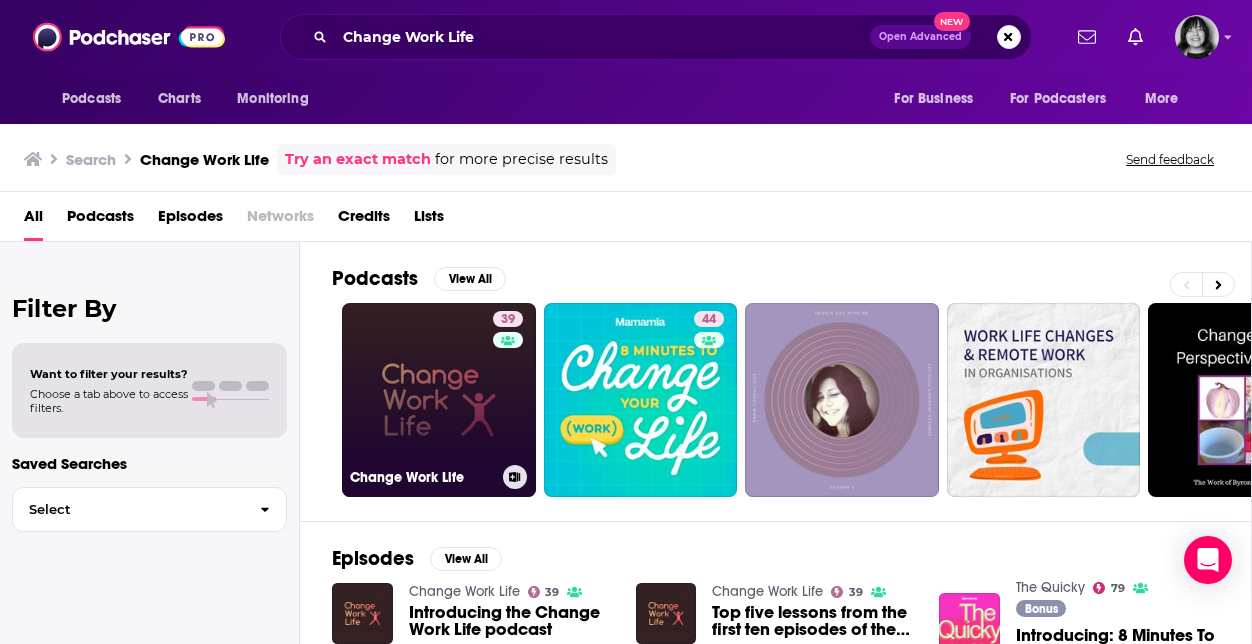 click on "39 Change Work Life" at bounding box center [439, 400] 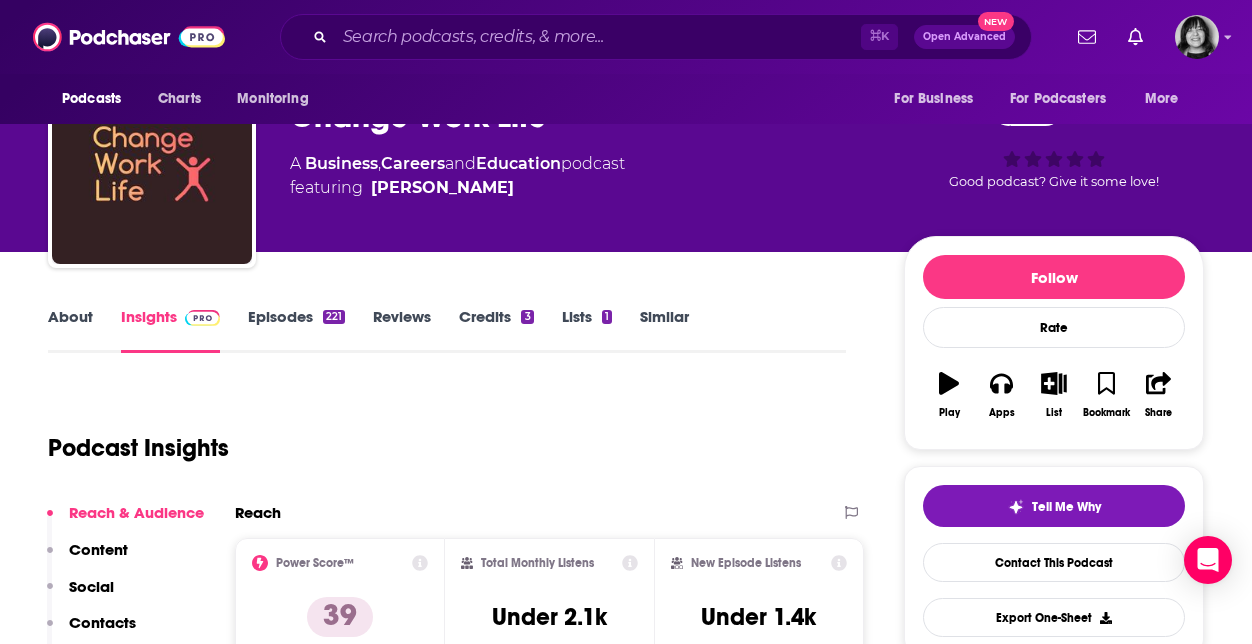 scroll, scrollTop: 57, scrollLeft: 0, axis: vertical 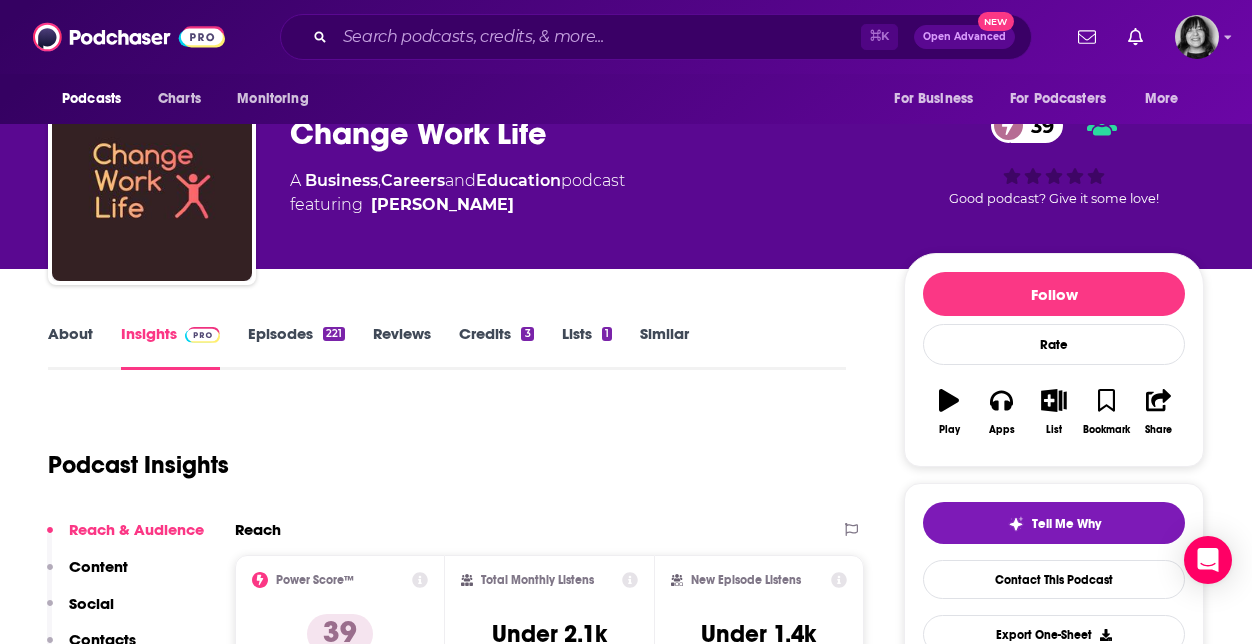 click on "About" at bounding box center (70, 347) 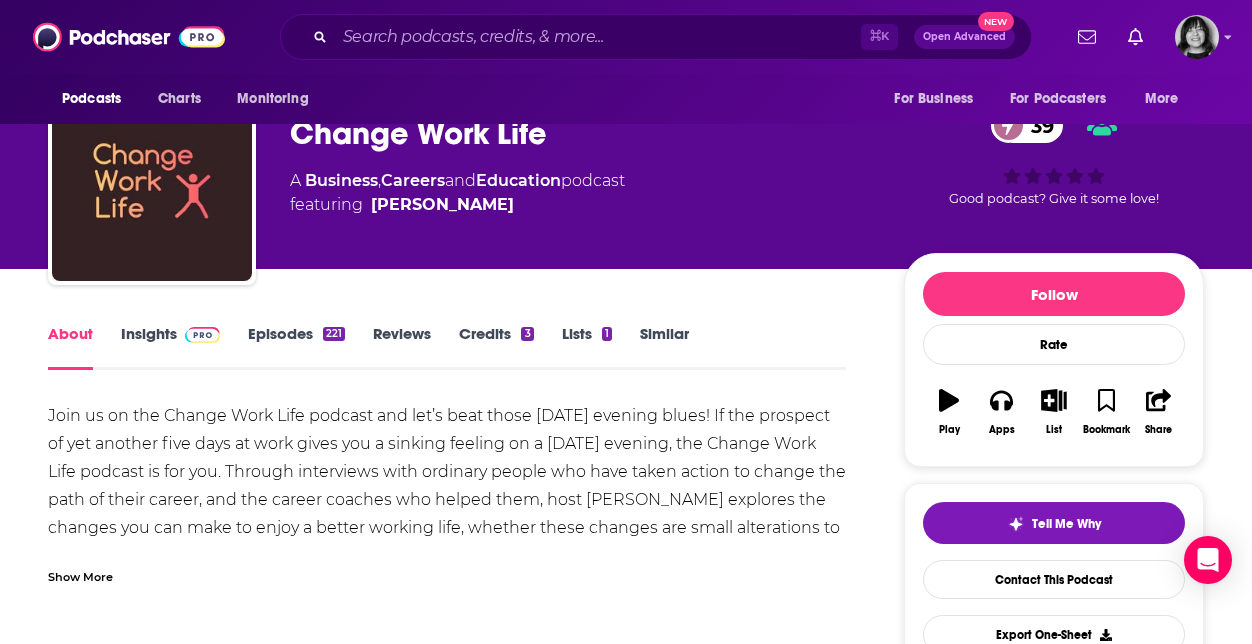 scroll, scrollTop: 0, scrollLeft: 0, axis: both 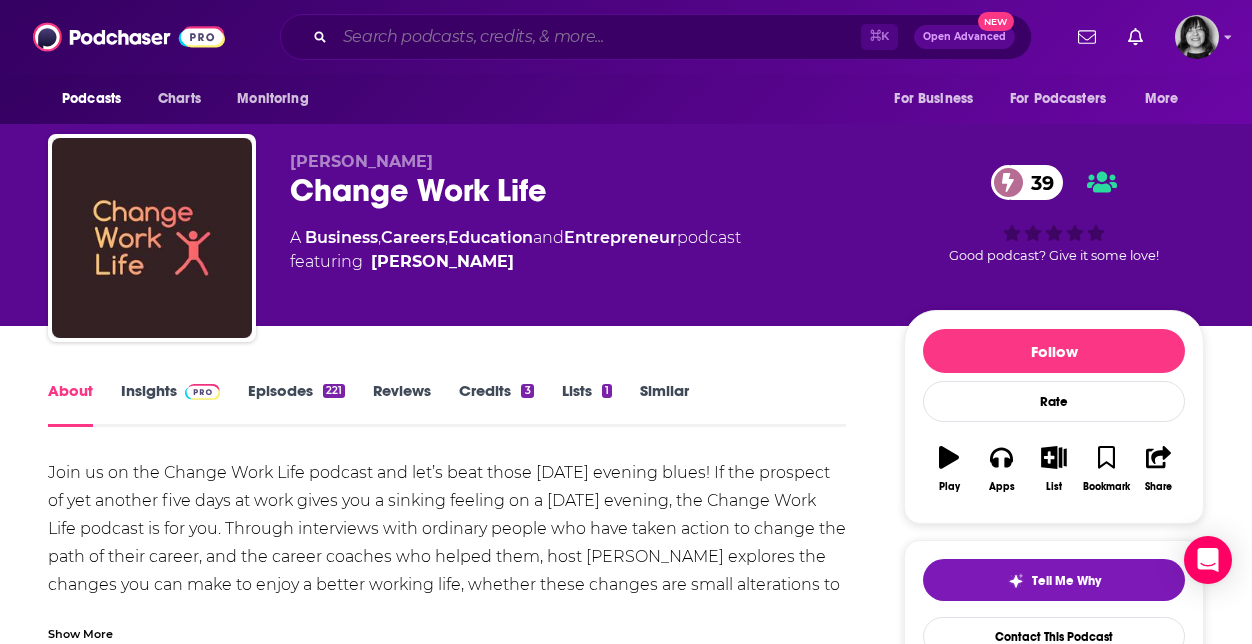 click at bounding box center (598, 37) 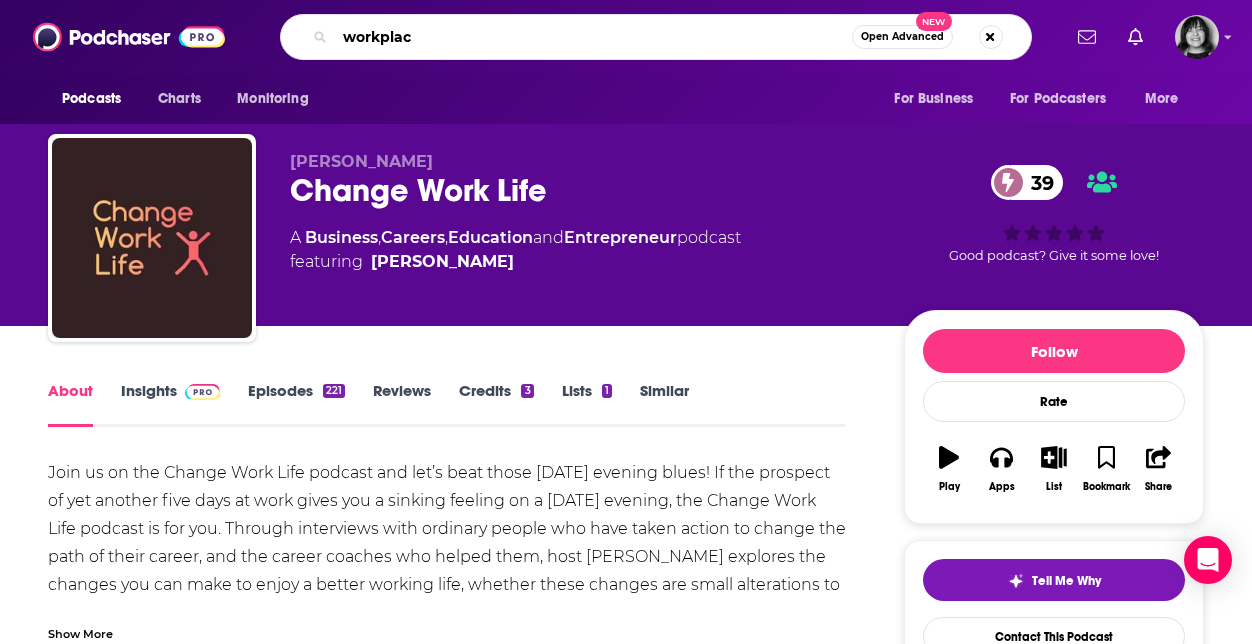 type on "workplace" 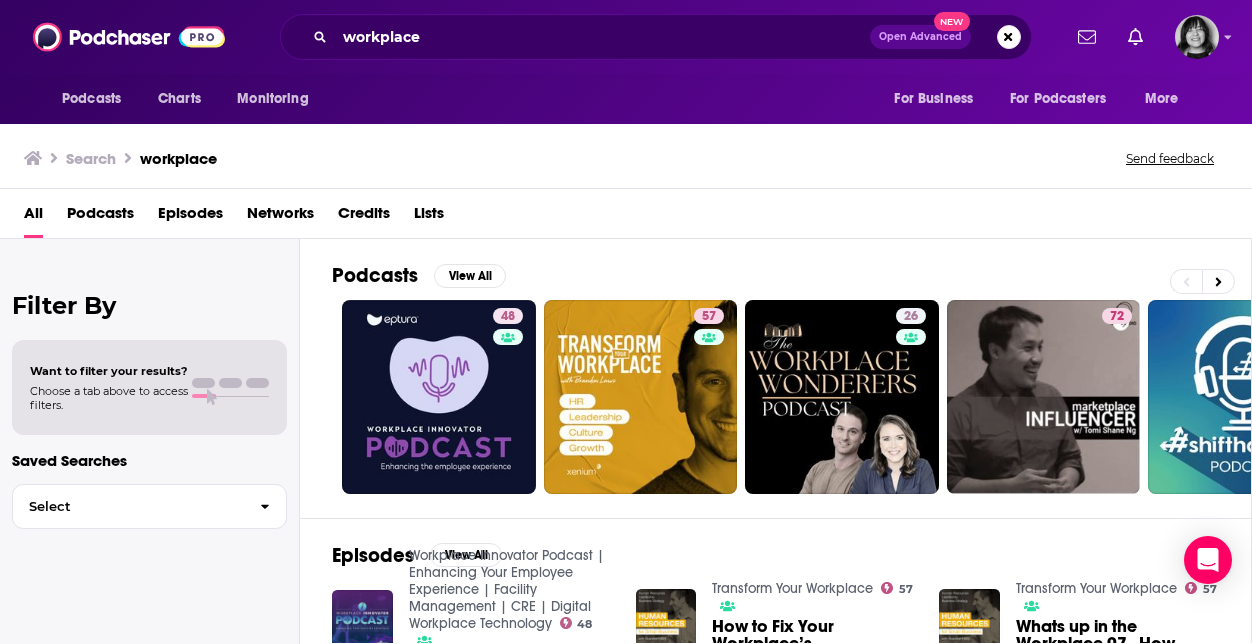 click on "workplace Open Advanced New" at bounding box center [656, 37] 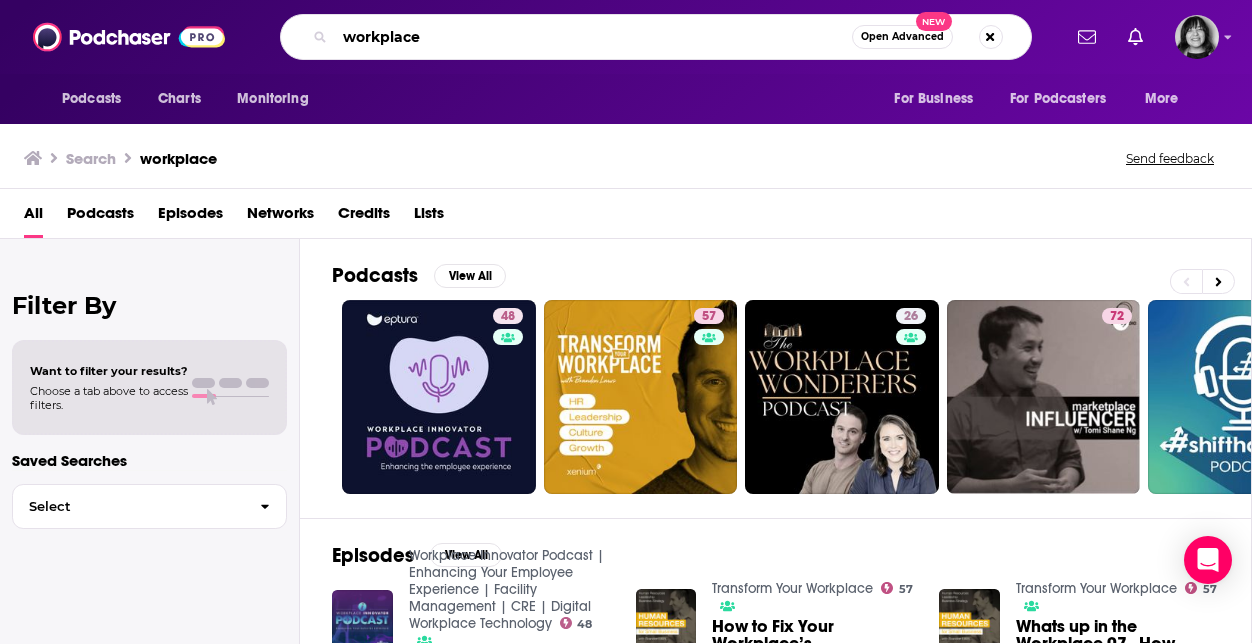 click on "workplace" at bounding box center (593, 37) 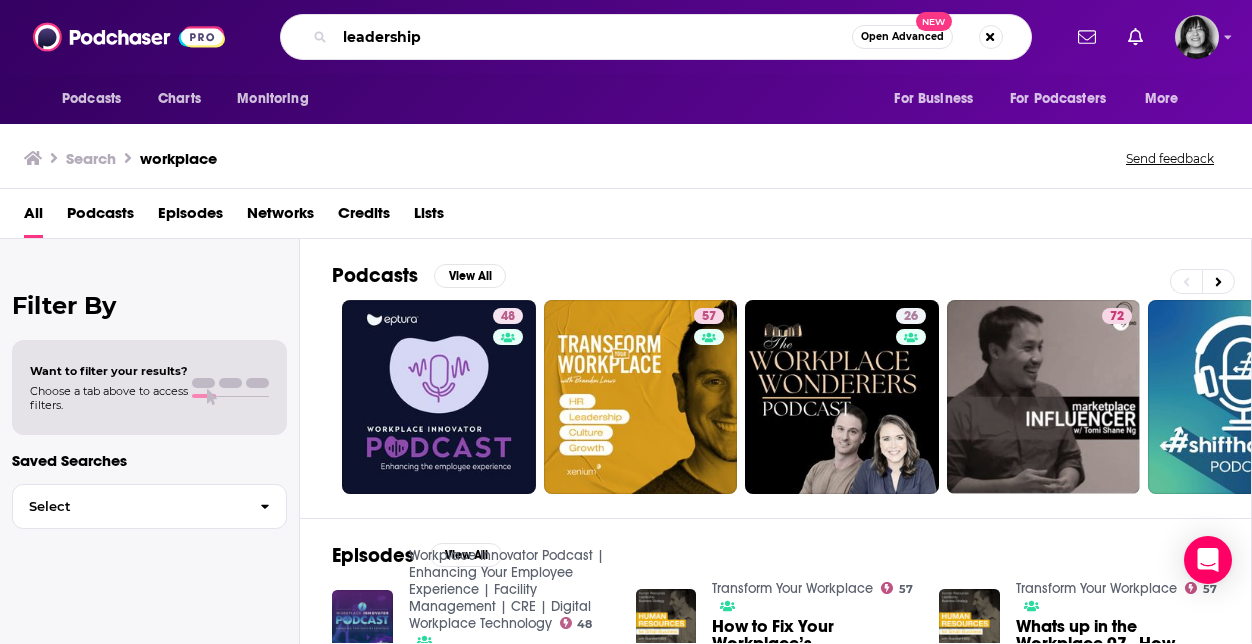 type on "leadership" 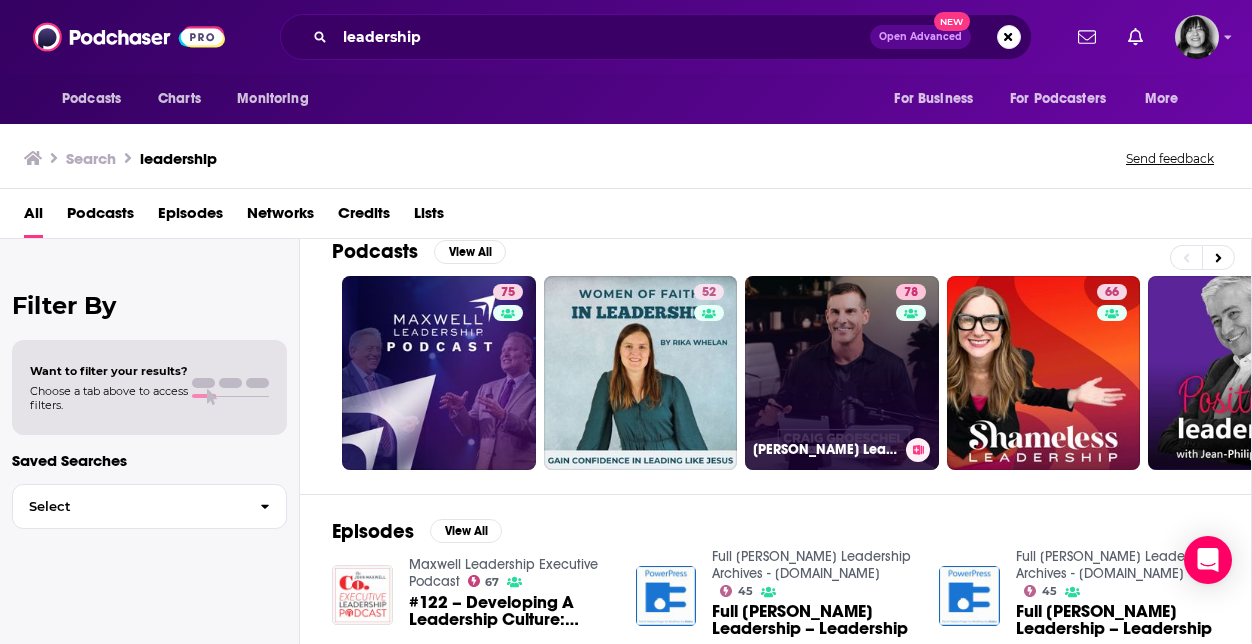 scroll, scrollTop: 0, scrollLeft: 0, axis: both 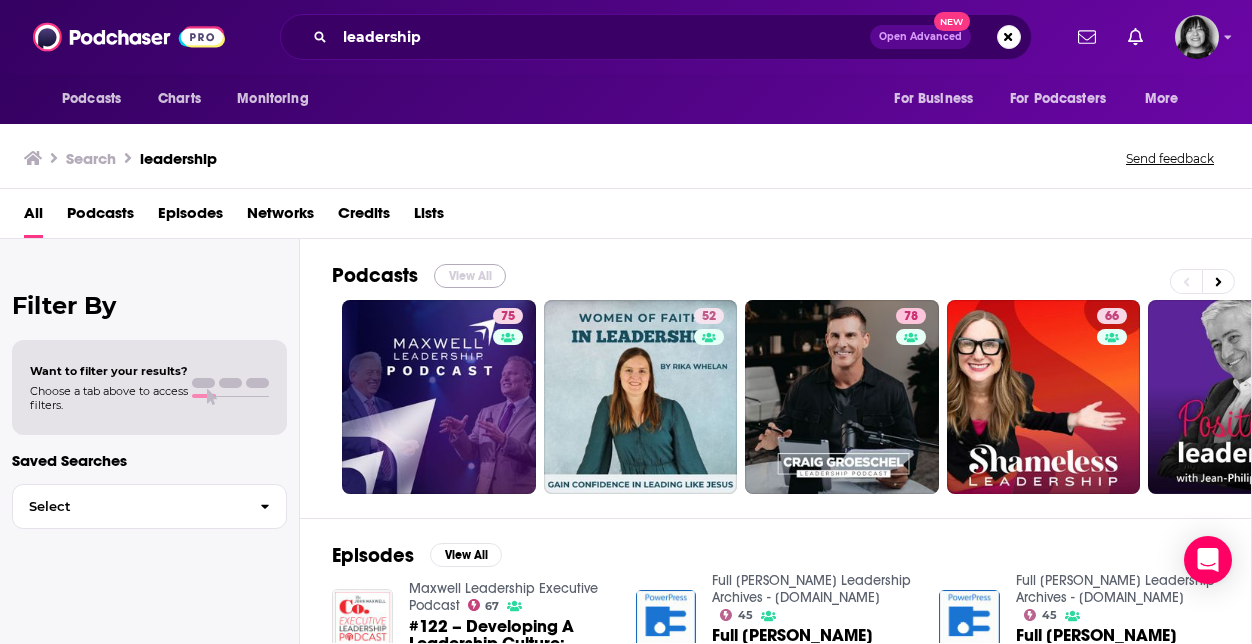 click on "View All" at bounding box center (470, 276) 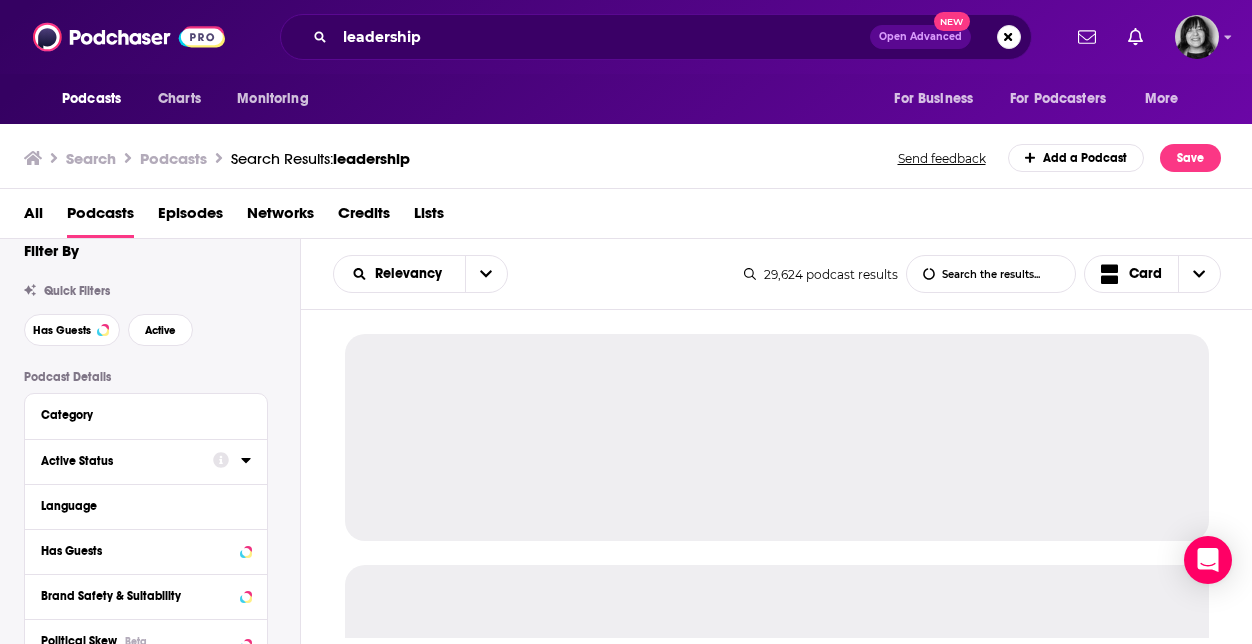 scroll, scrollTop: 28, scrollLeft: 0, axis: vertical 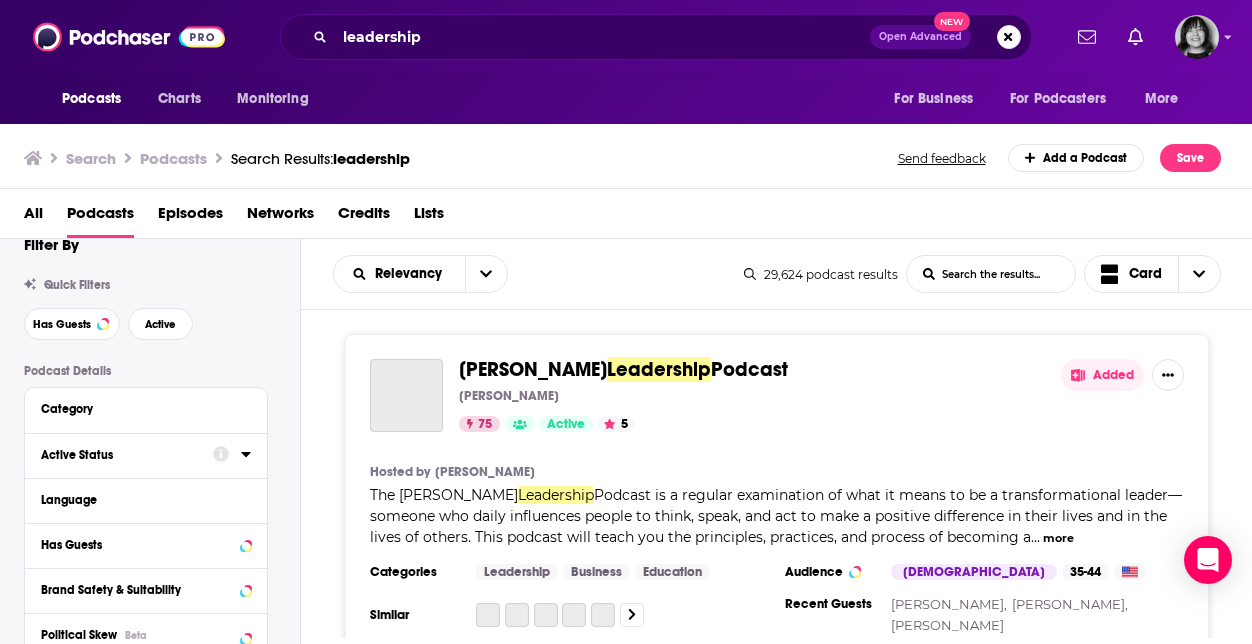 click on "Active Status" at bounding box center [120, 455] 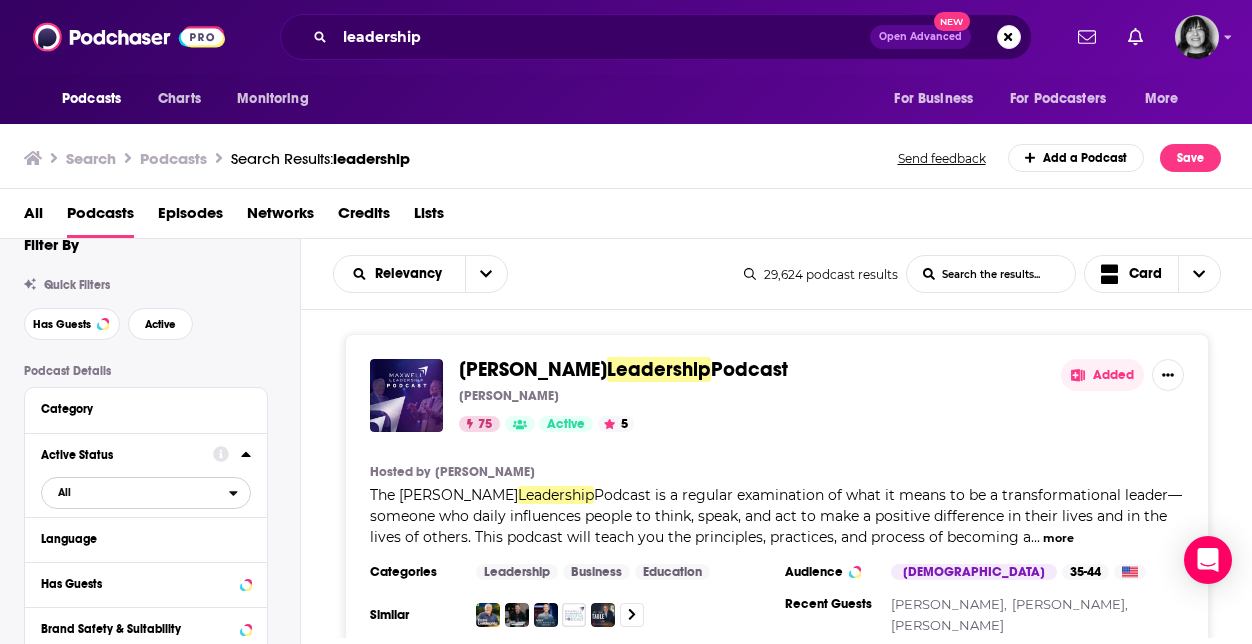click on "All" at bounding box center [135, 492] 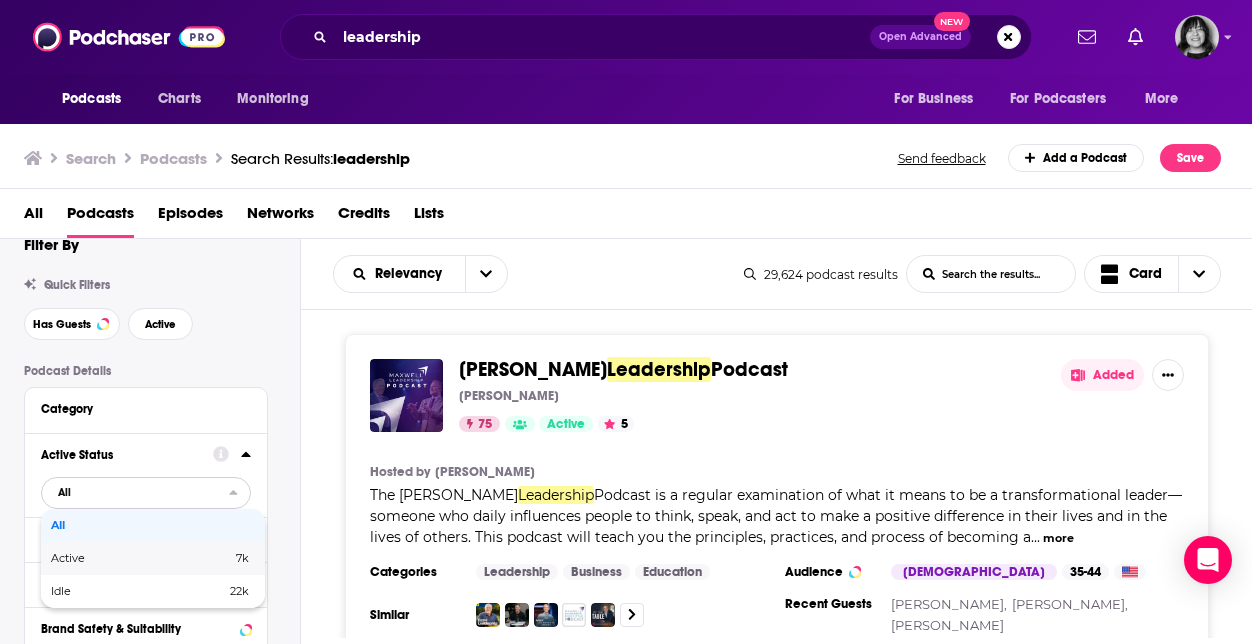 click on "Active 7k" at bounding box center (153, 558) 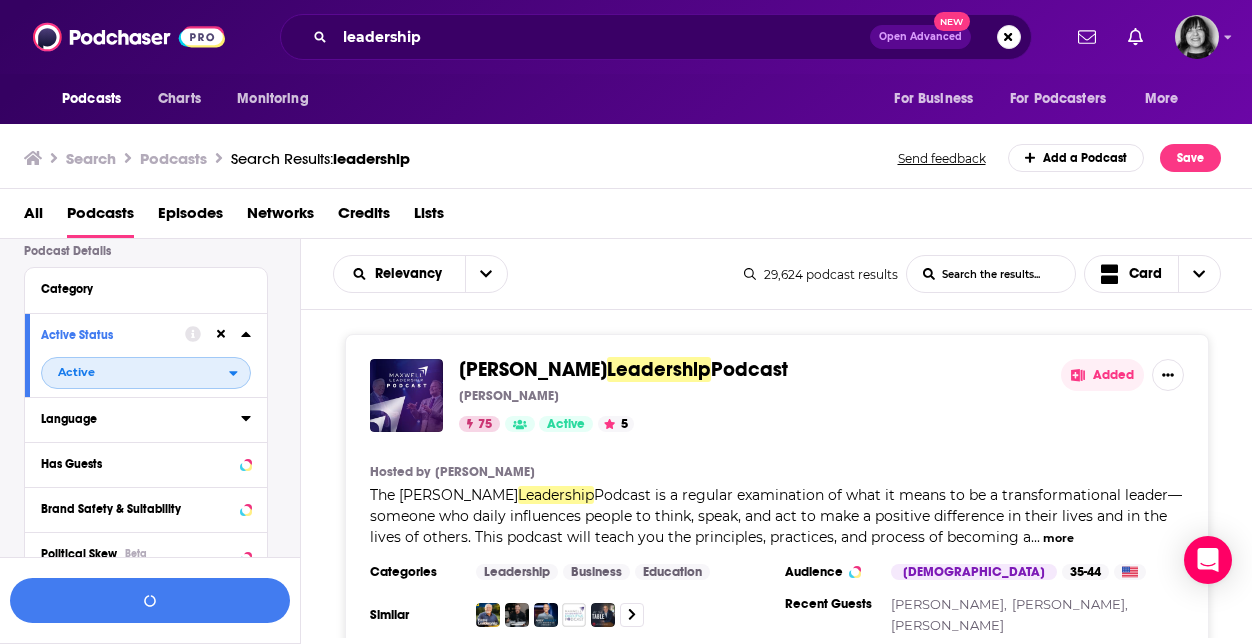 scroll, scrollTop: 163, scrollLeft: 0, axis: vertical 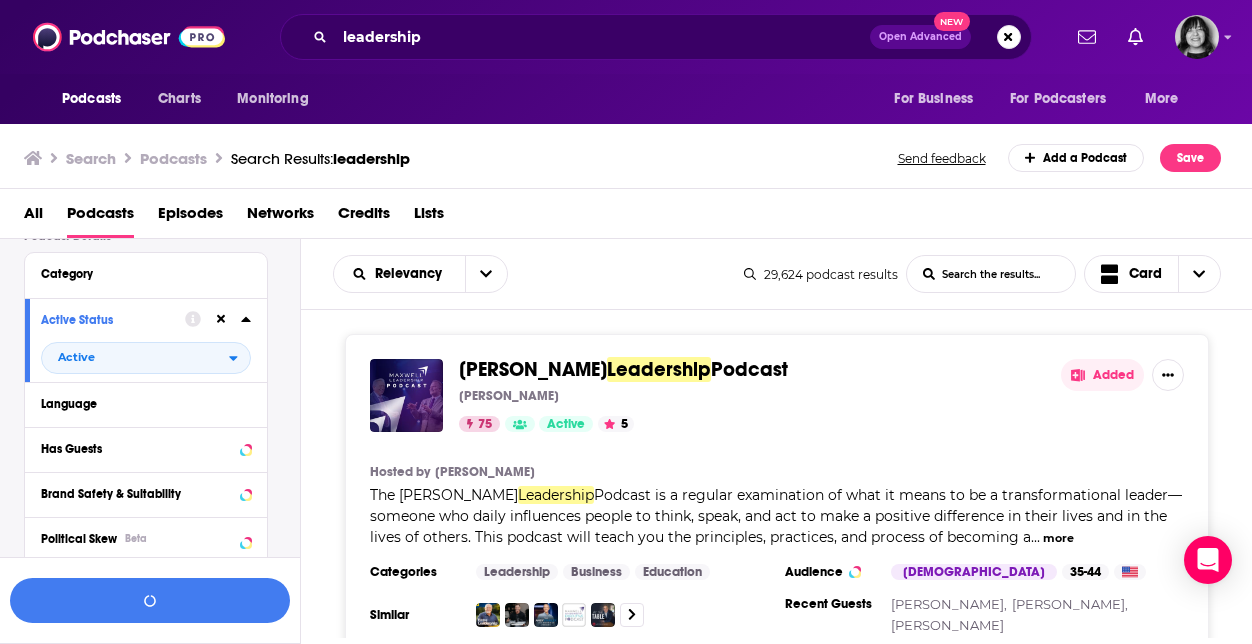 click on "Language" at bounding box center [139, 404] 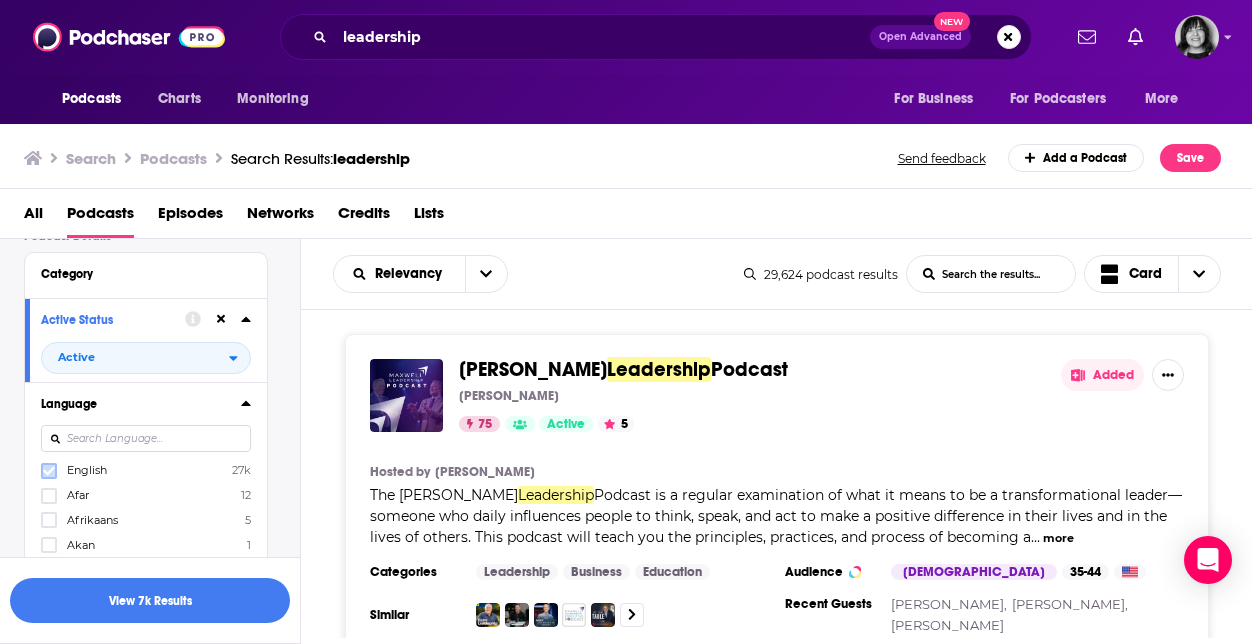 click 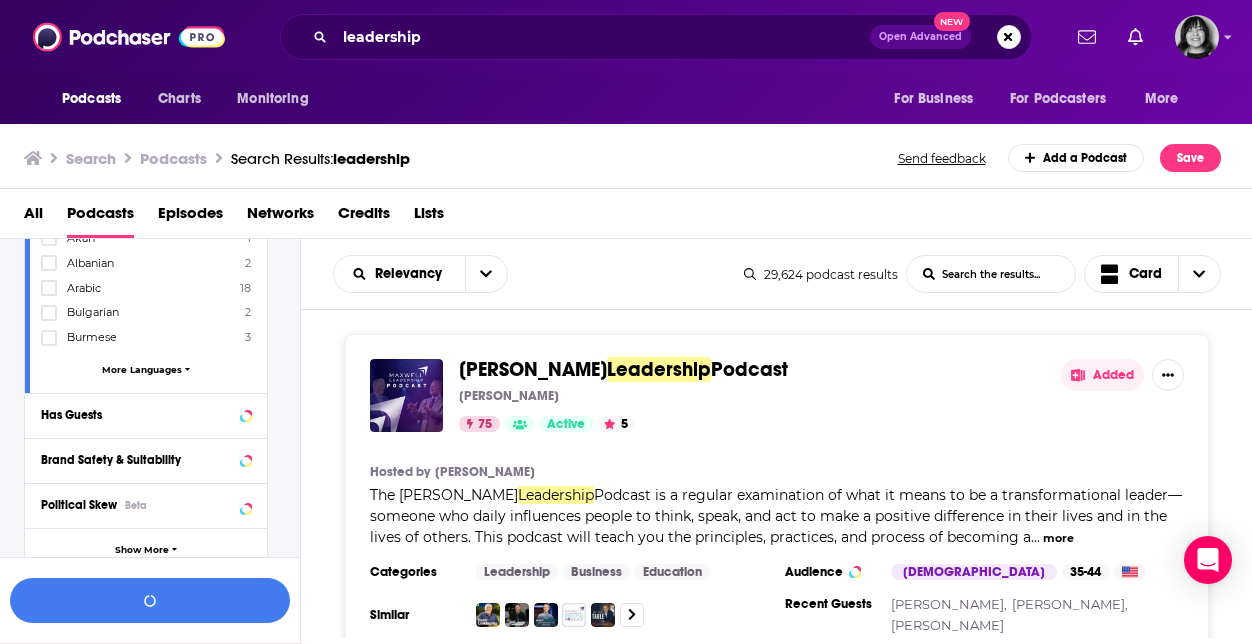 scroll, scrollTop: 471, scrollLeft: 0, axis: vertical 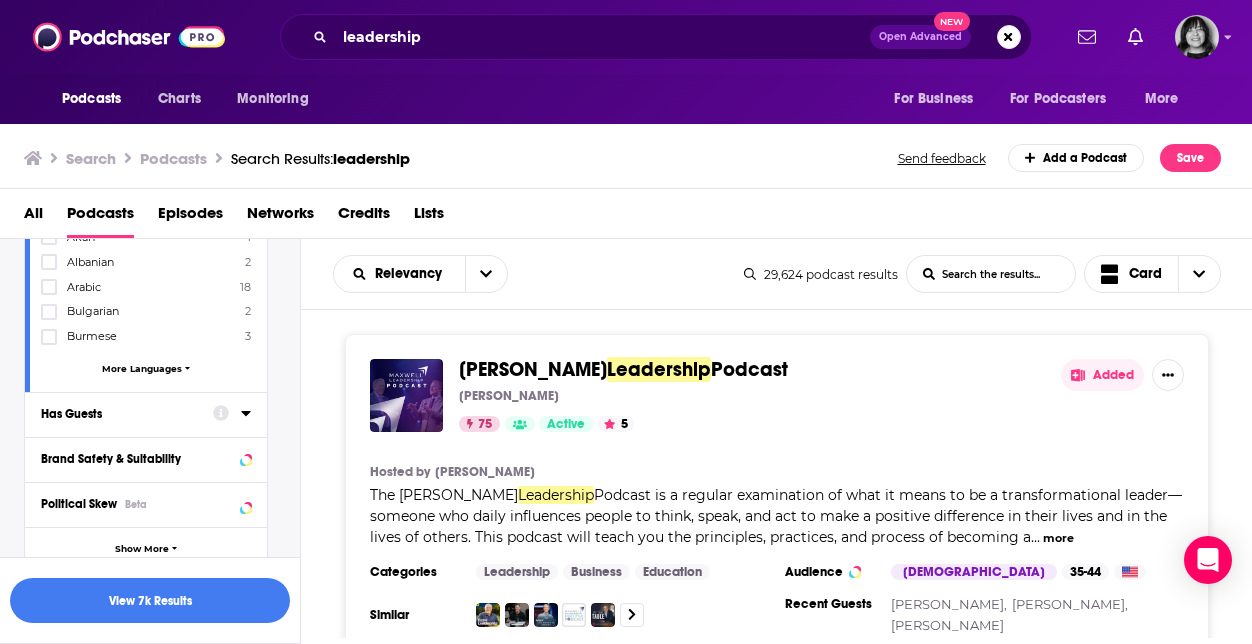 click on "Has Guests" at bounding box center (120, 414) 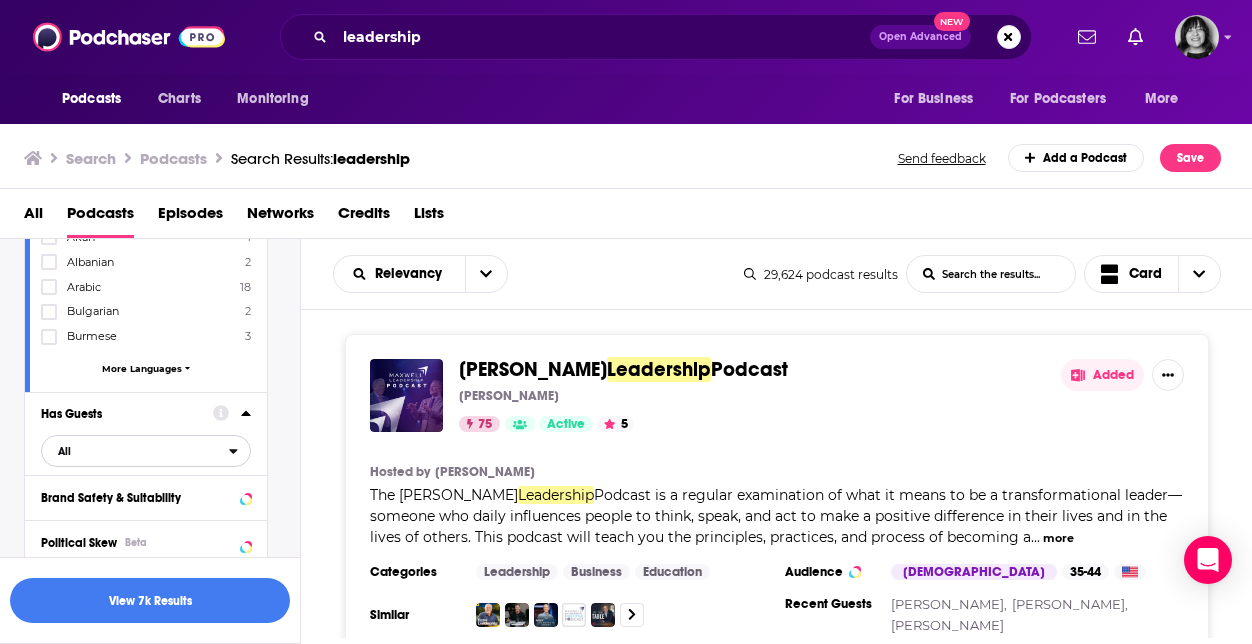 click on "All" at bounding box center (135, 451) 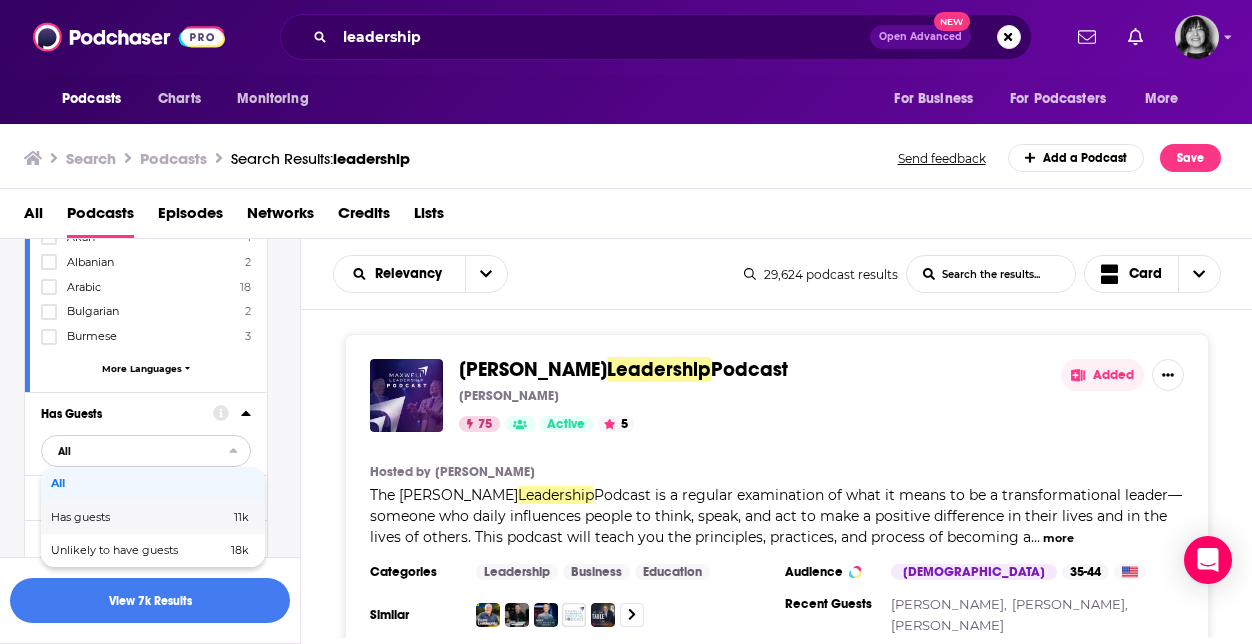 click on "Has guests" at bounding box center (110, 517) 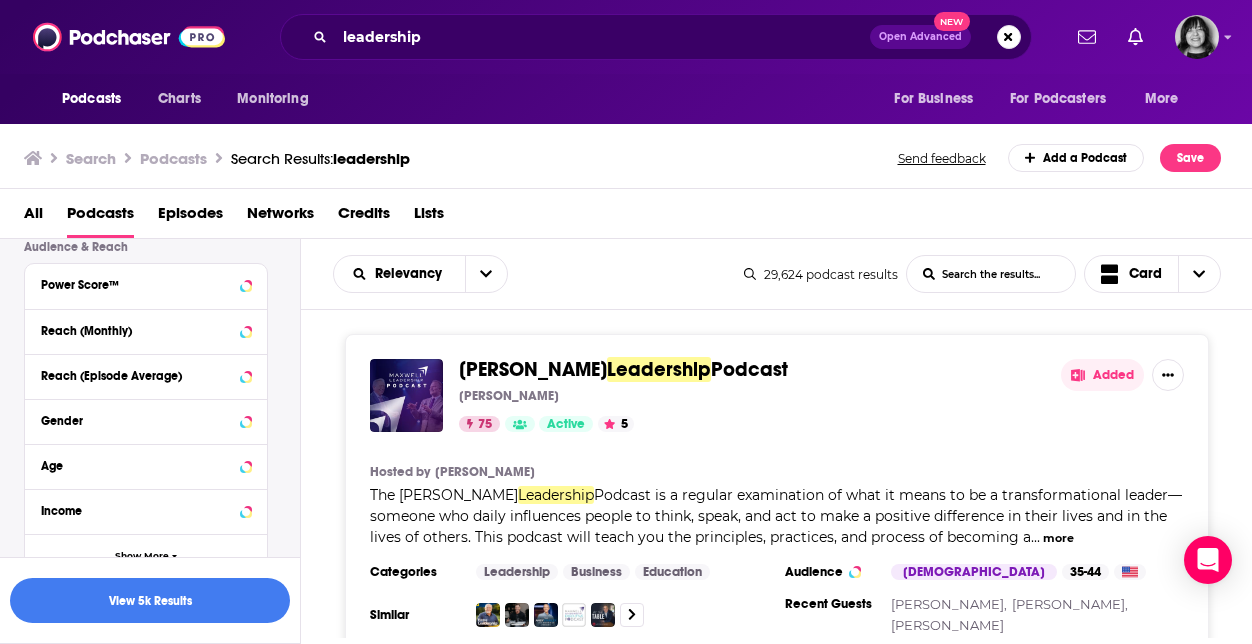 scroll, scrollTop: 875, scrollLeft: 0, axis: vertical 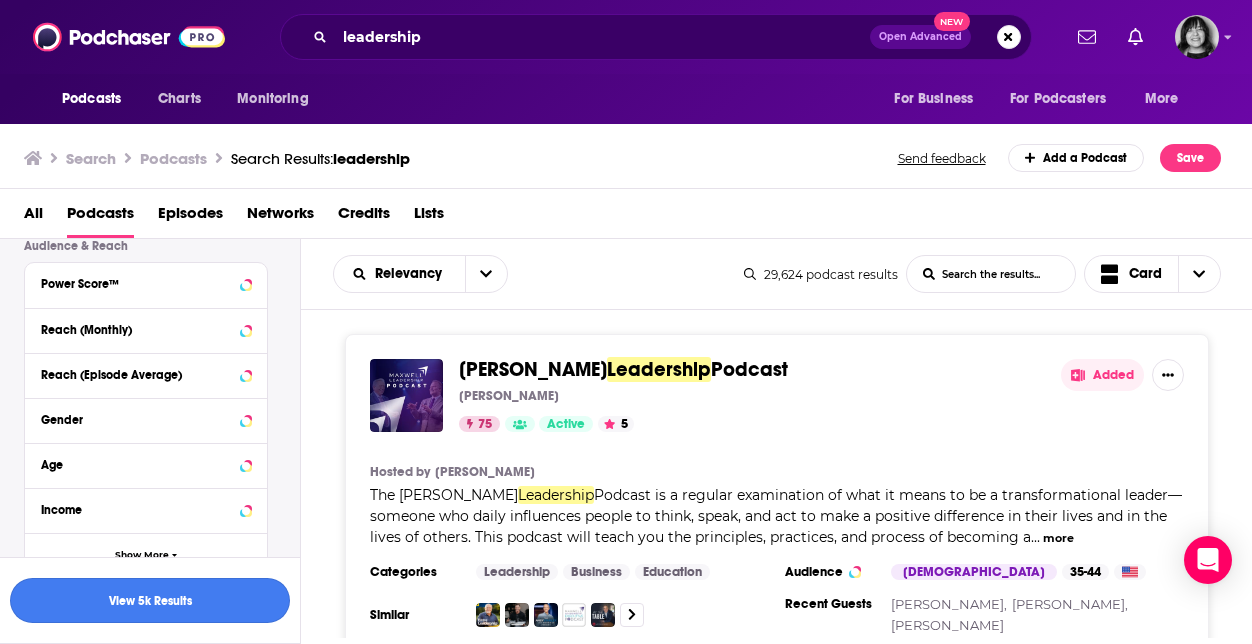 click on "View 5k Results" at bounding box center (150, 600) 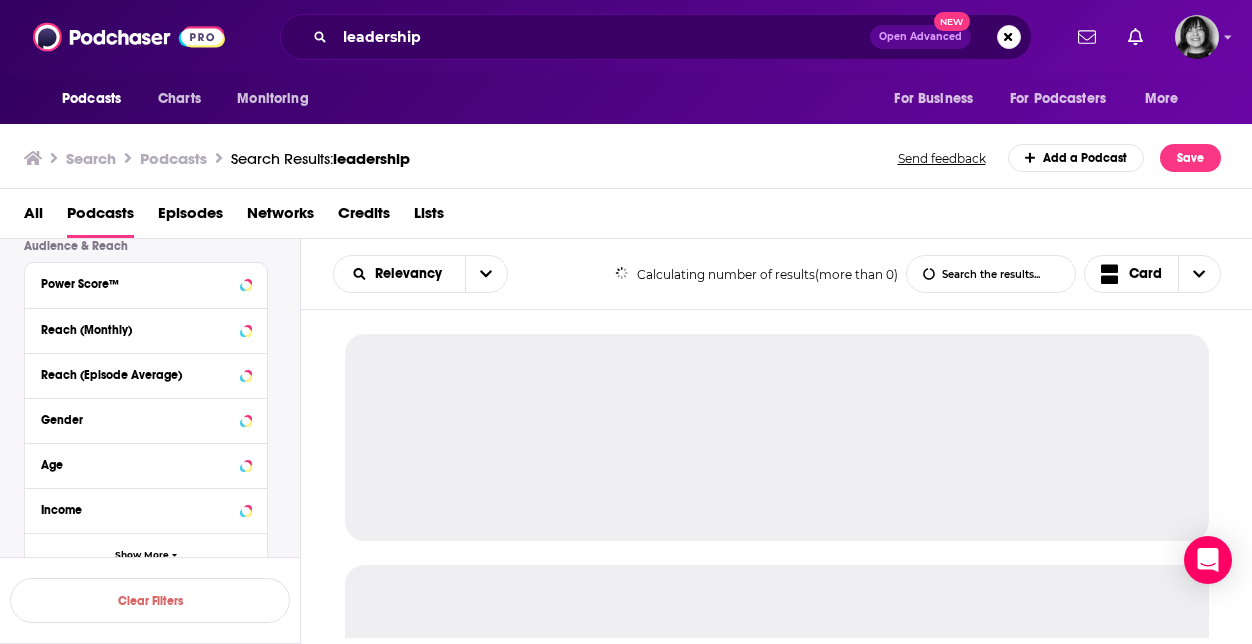 scroll, scrollTop: 673, scrollLeft: 0, axis: vertical 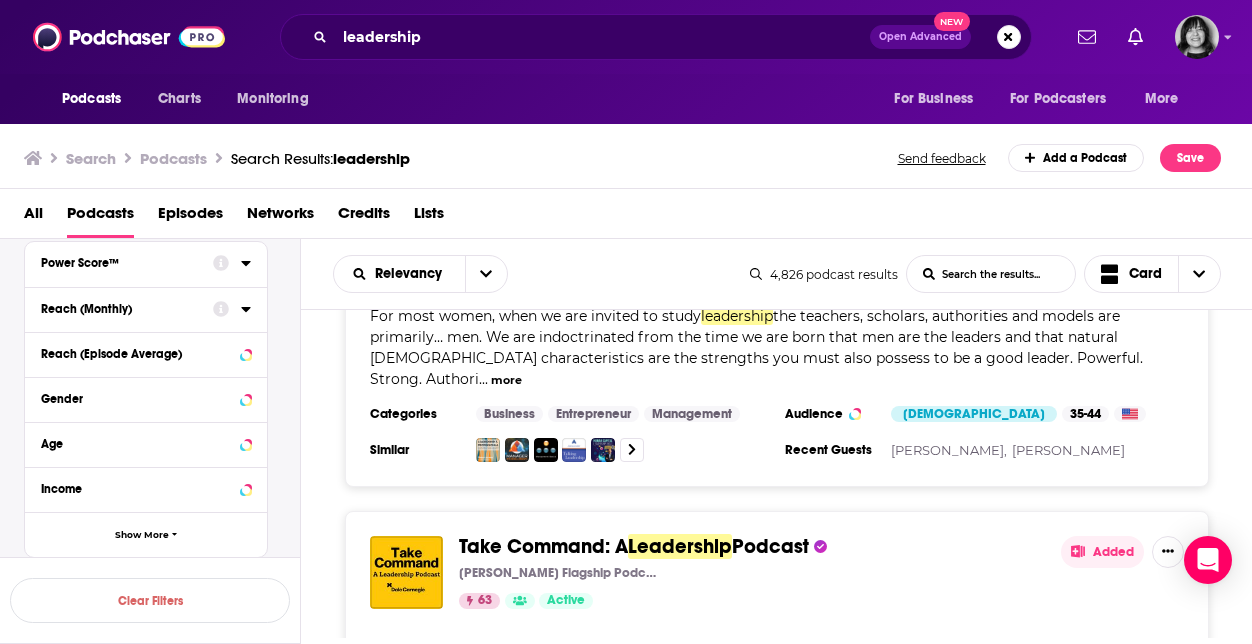 click on "Power Score™" at bounding box center (120, 263) 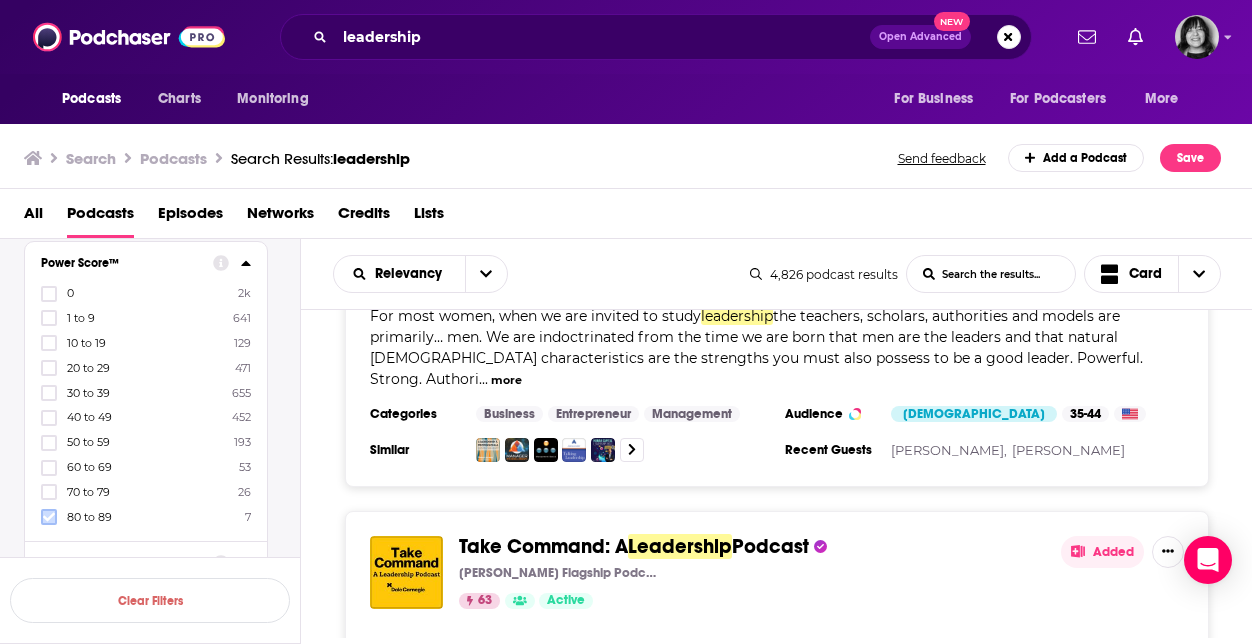 click at bounding box center (49, 517) 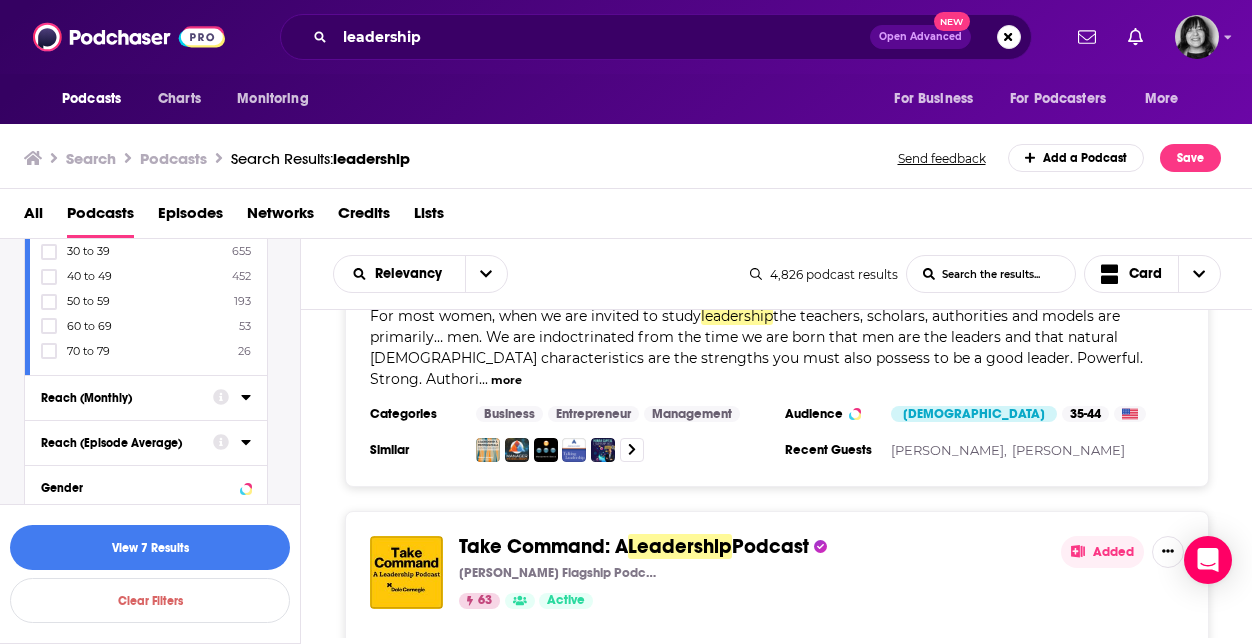 scroll, scrollTop: 858, scrollLeft: 0, axis: vertical 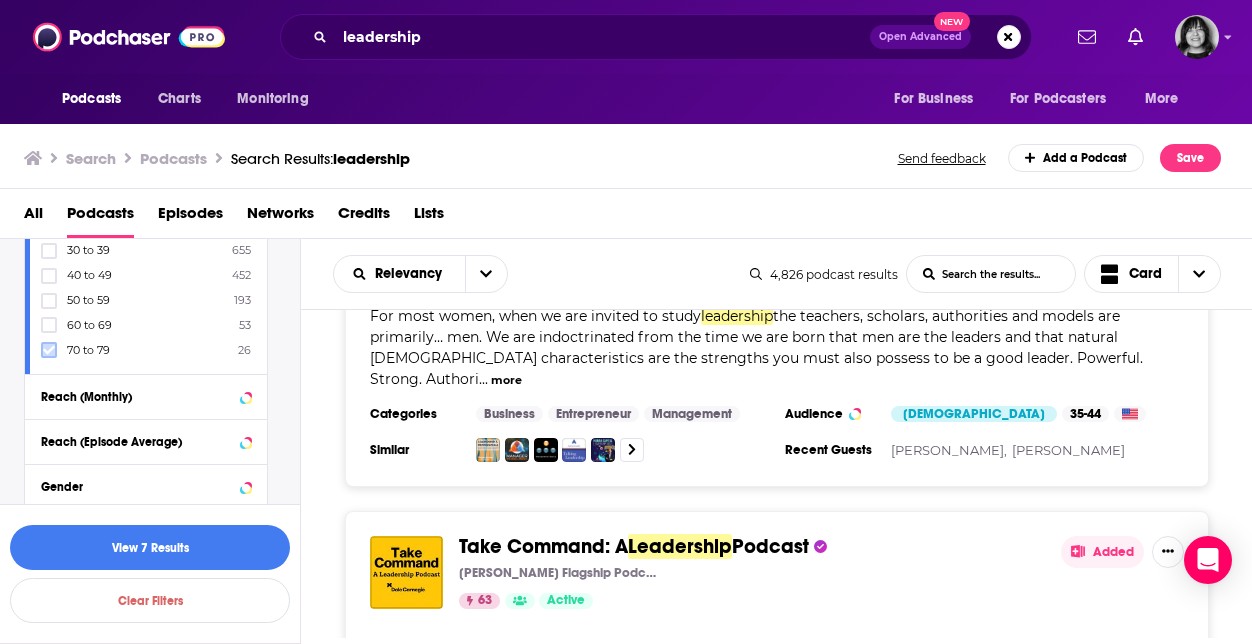 click 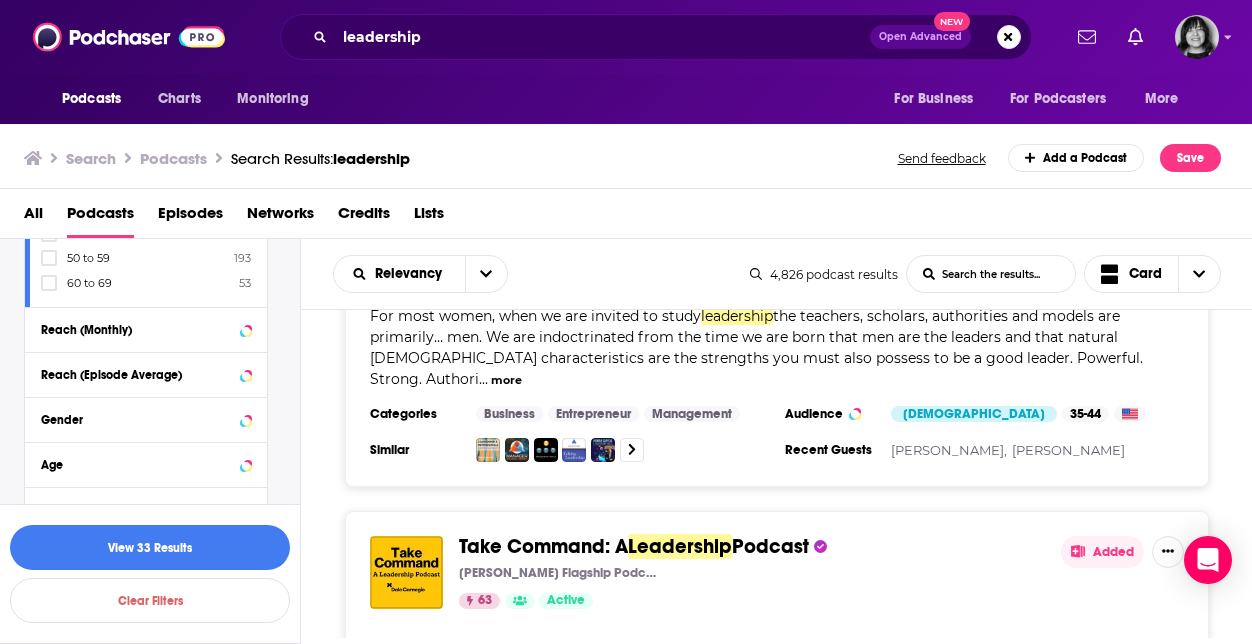 scroll, scrollTop: 863, scrollLeft: 0, axis: vertical 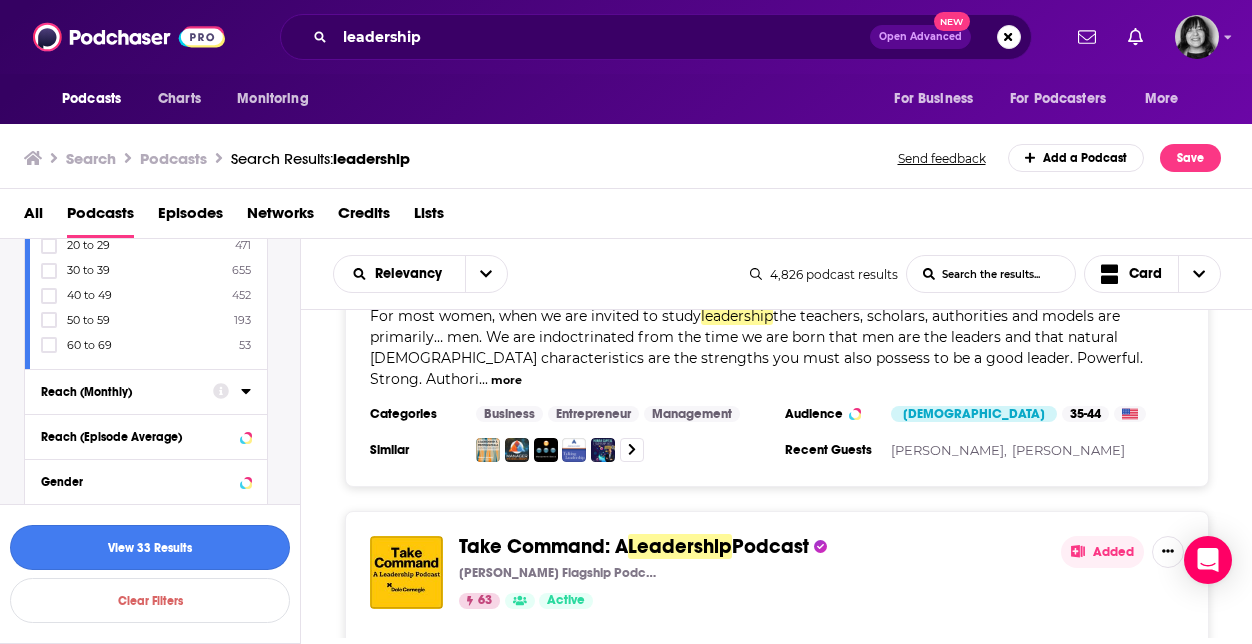 click on "View 33 Results" at bounding box center [150, 547] 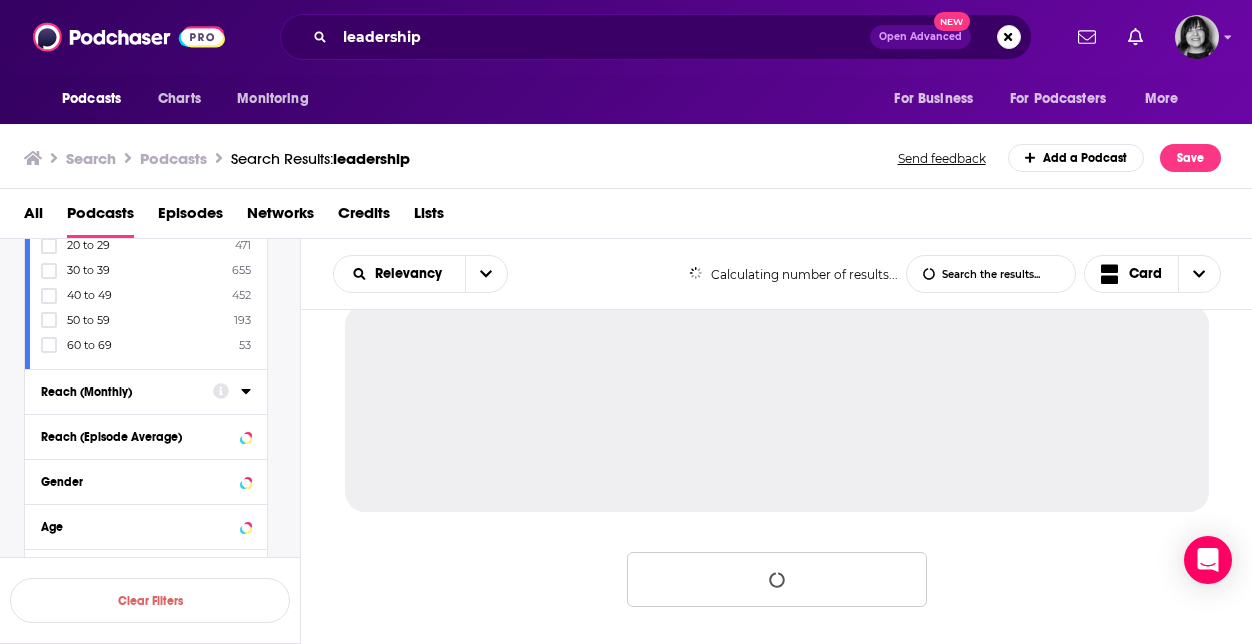scroll, scrollTop: 821, scrollLeft: 0, axis: vertical 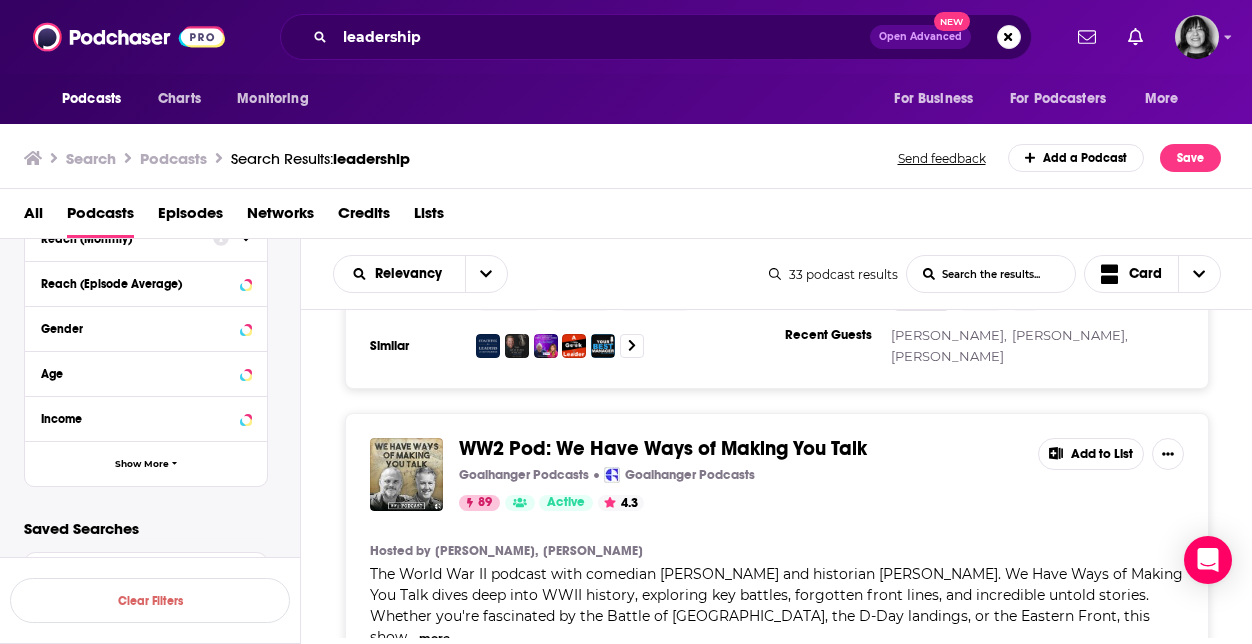 click on "Load More..." at bounding box center [777, 825] 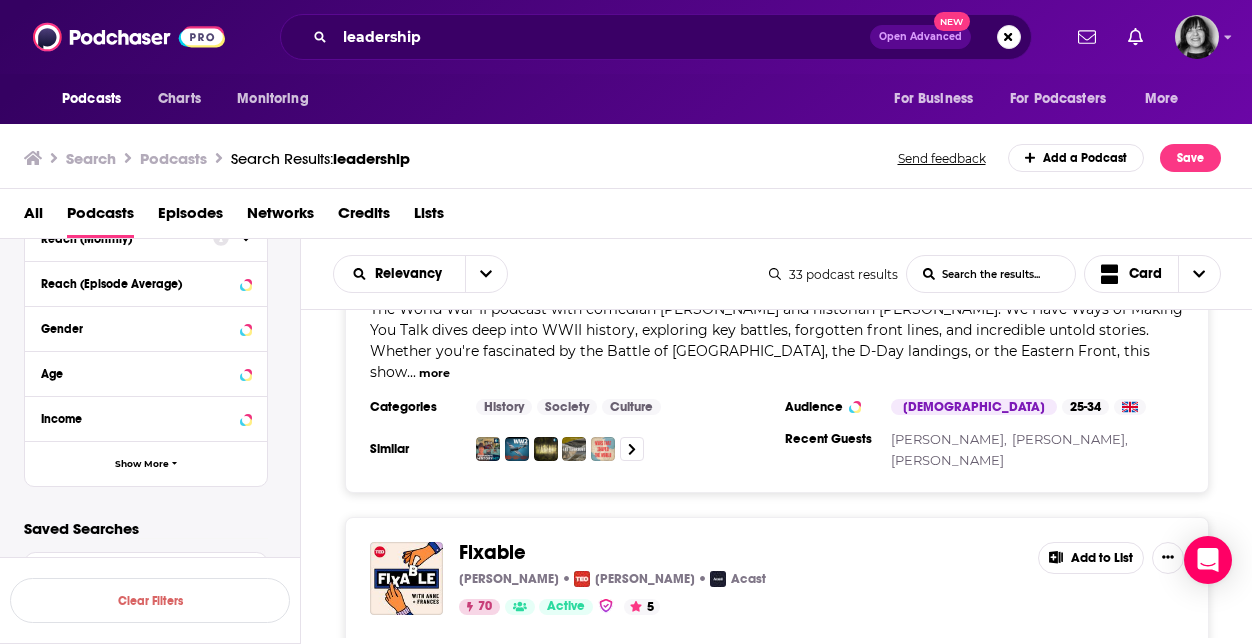 scroll, scrollTop: 8585, scrollLeft: 0, axis: vertical 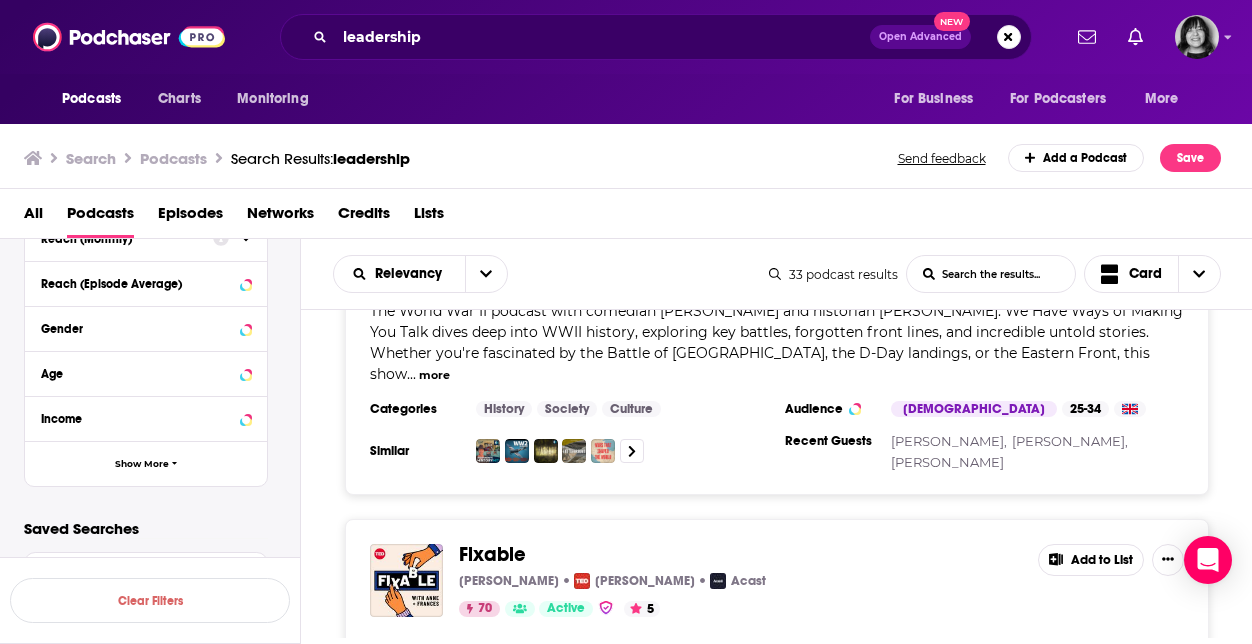 click on "more" at bounding box center [521, 744] 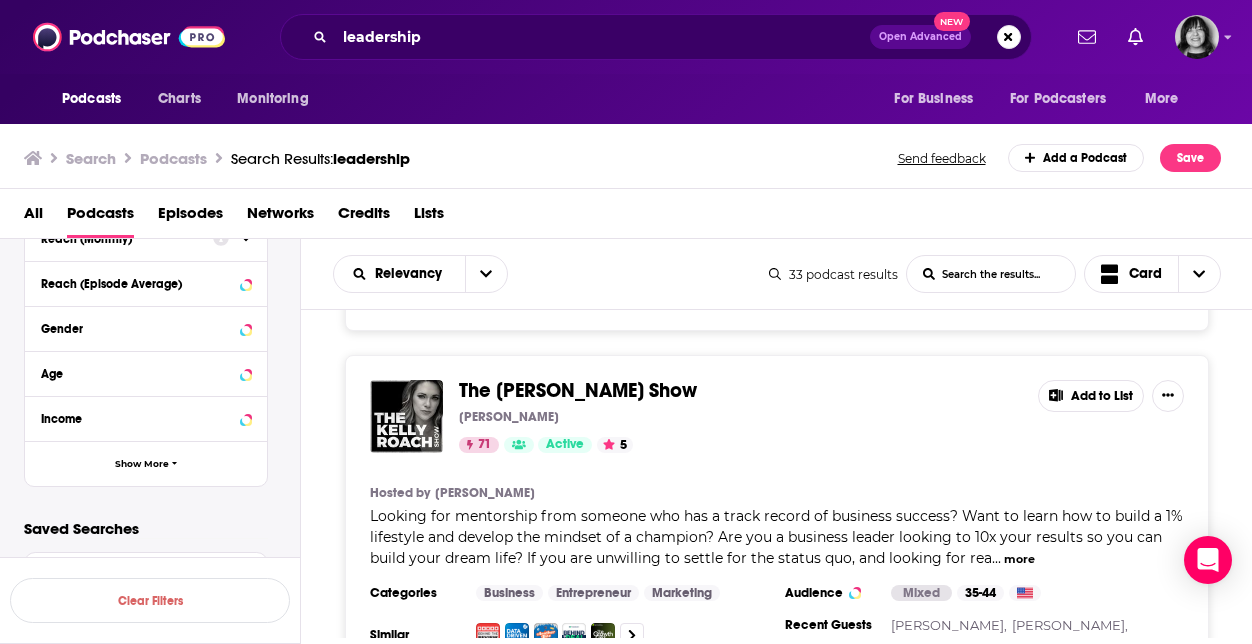 scroll, scrollTop: 11124, scrollLeft: 0, axis: vertical 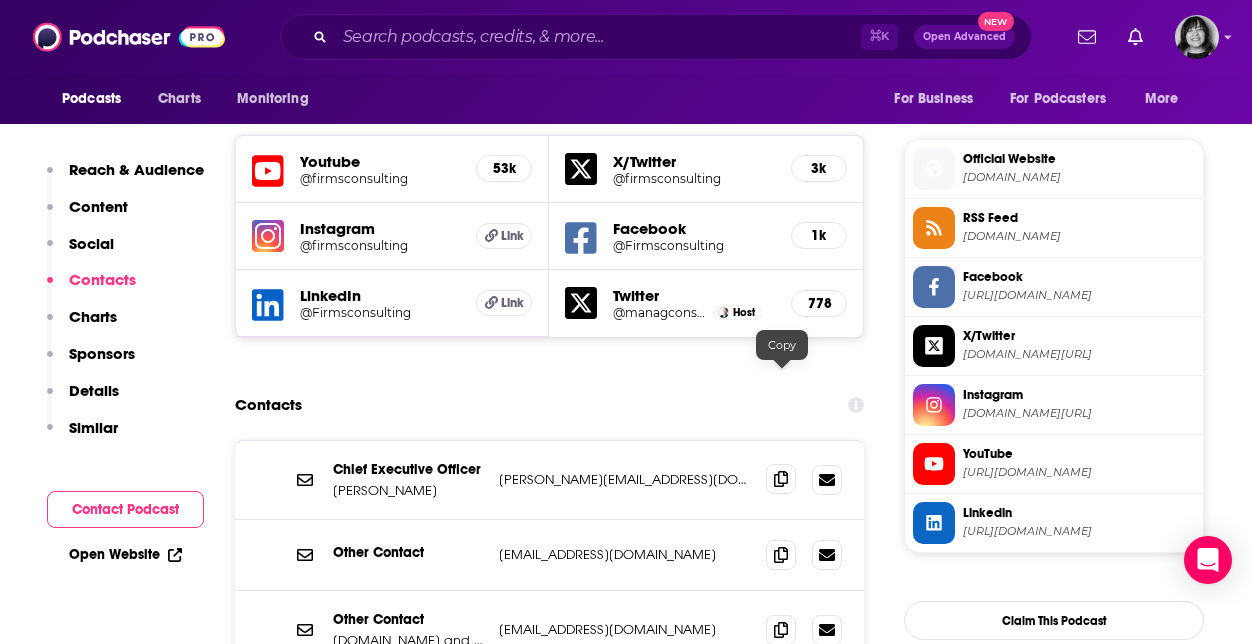 click 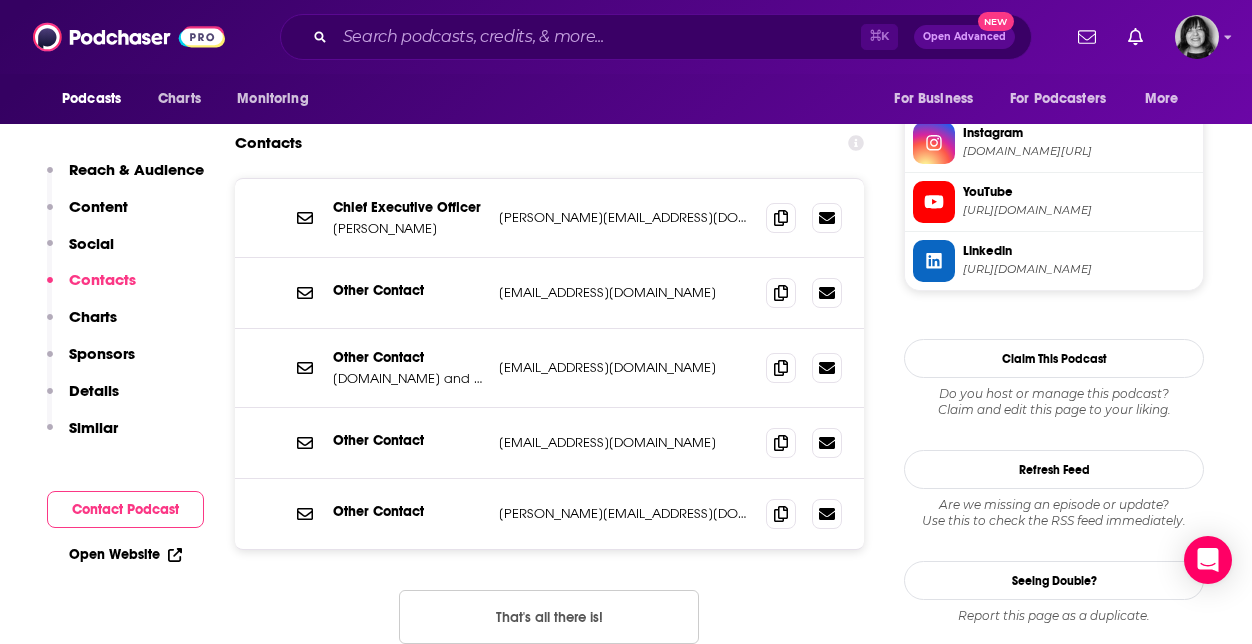 scroll, scrollTop: 2017, scrollLeft: 0, axis: vertical 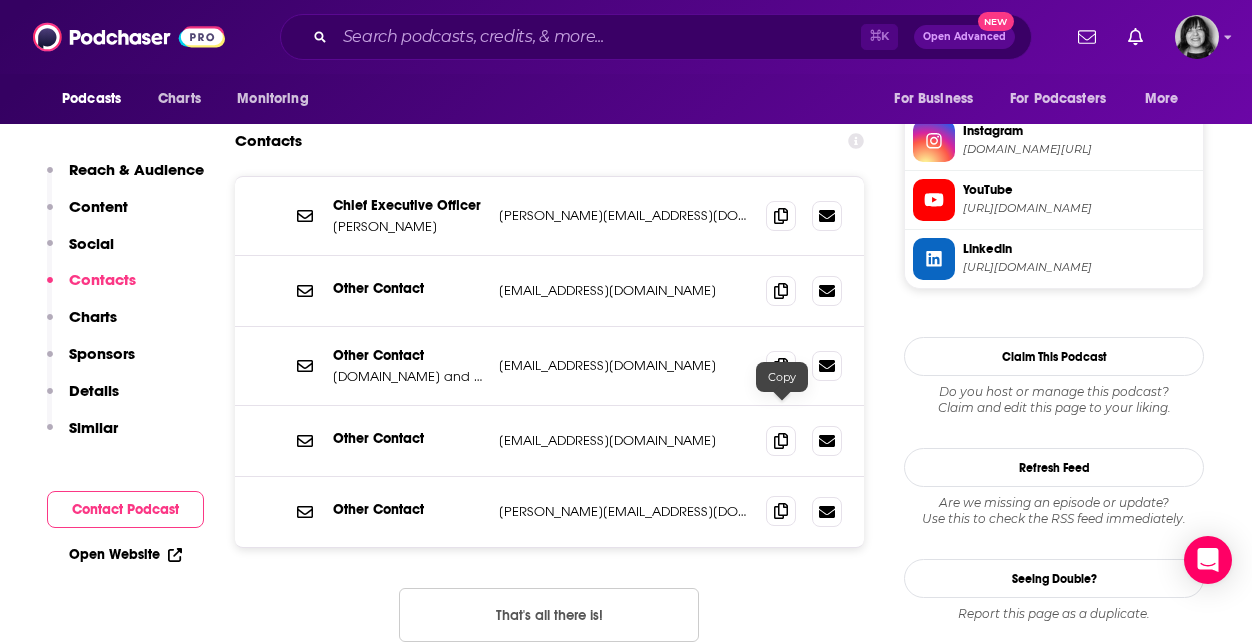 click 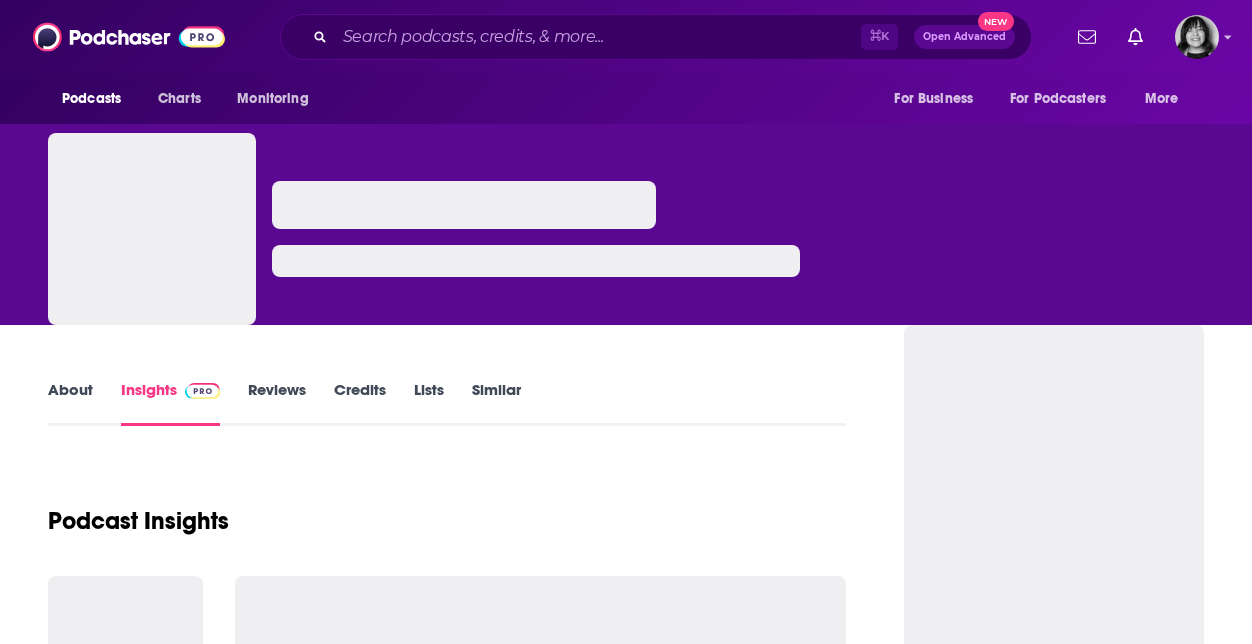 scroll, scrollTop: 0, scrollLeft: 0, axis: both 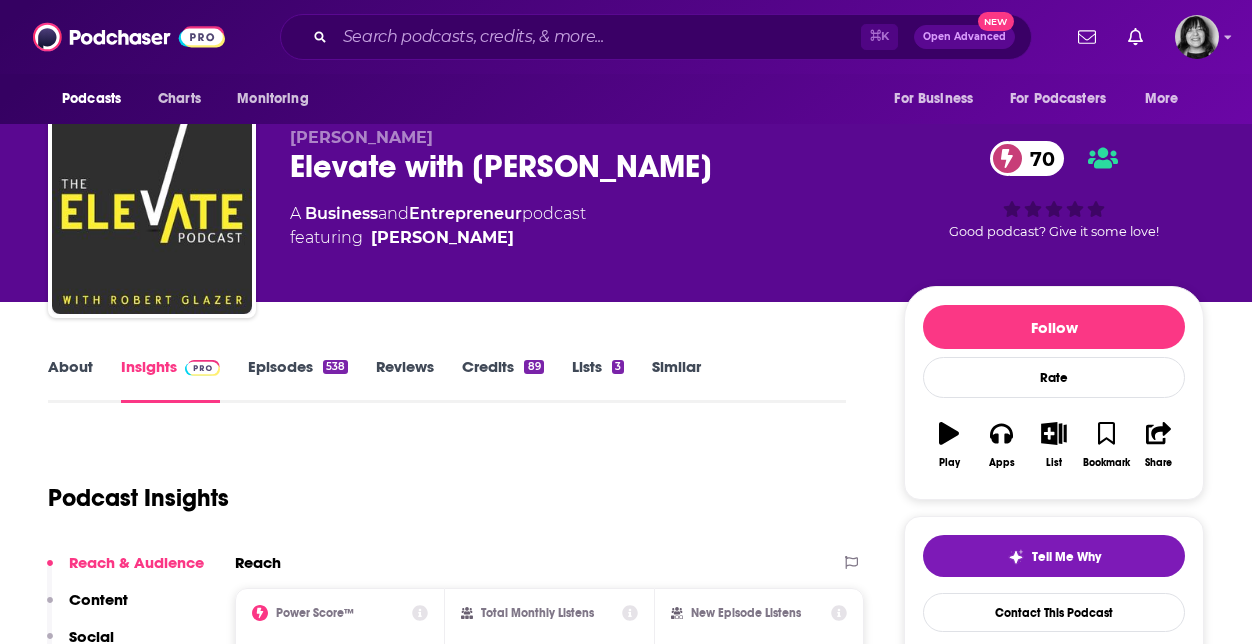 click on "About" at bounding box center [70, 380] 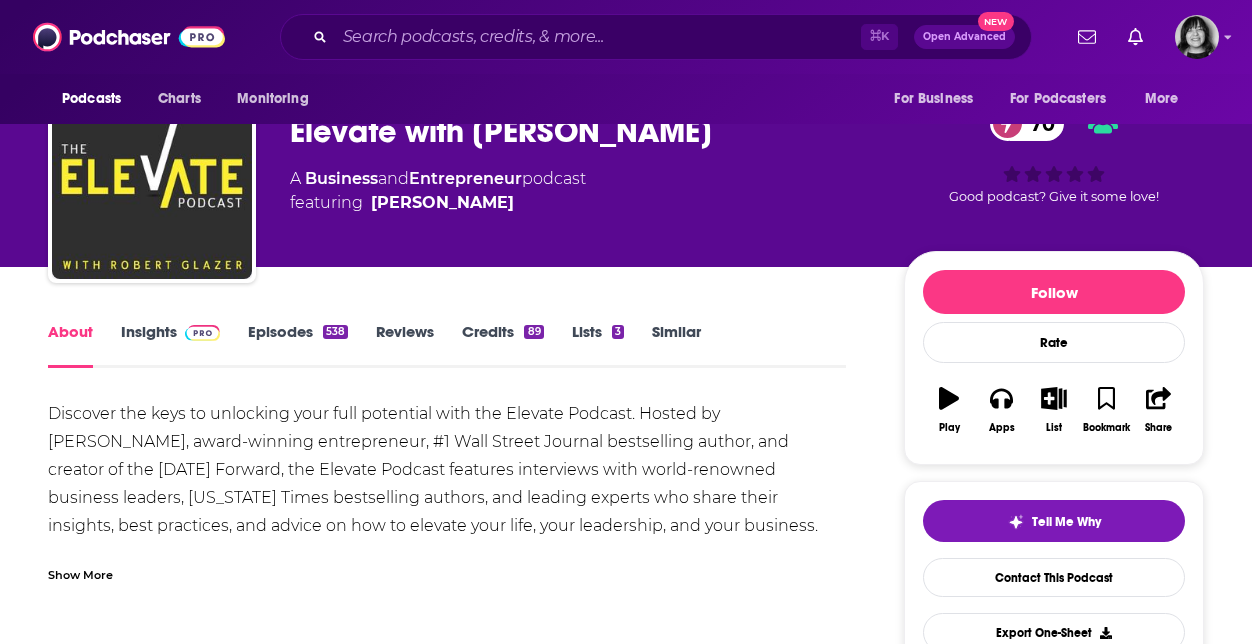 scroll, scrollTop: 71, scrollLeft: 0, axis: vertical 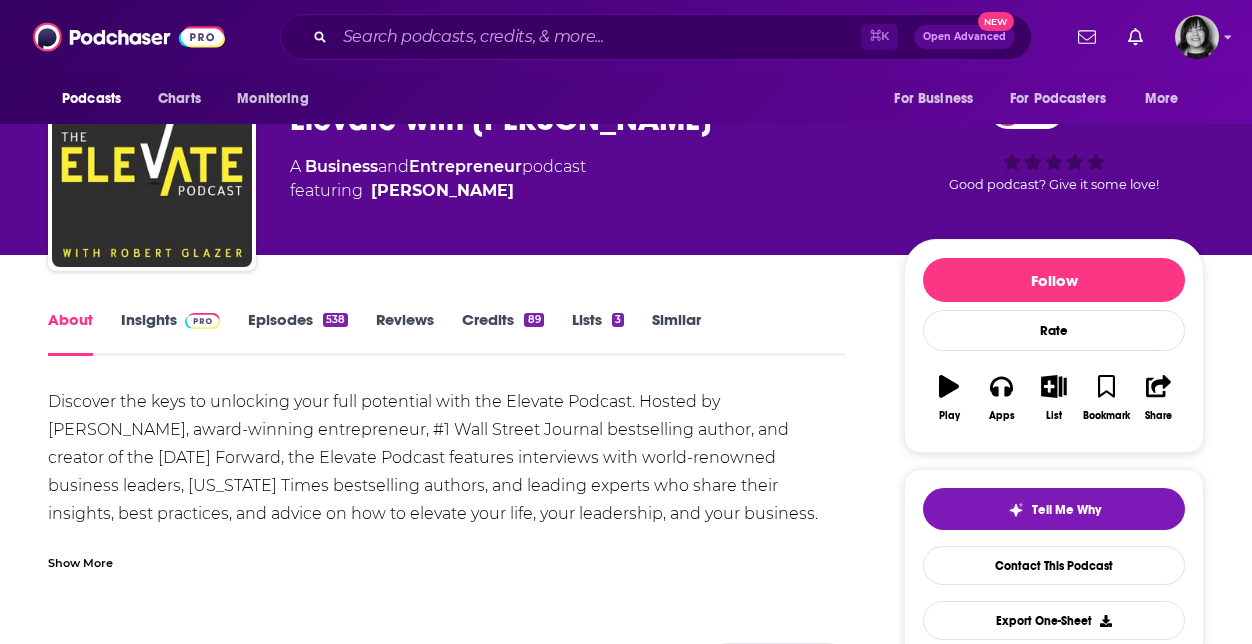 click on "Insights" at bounding box center [170, 333] 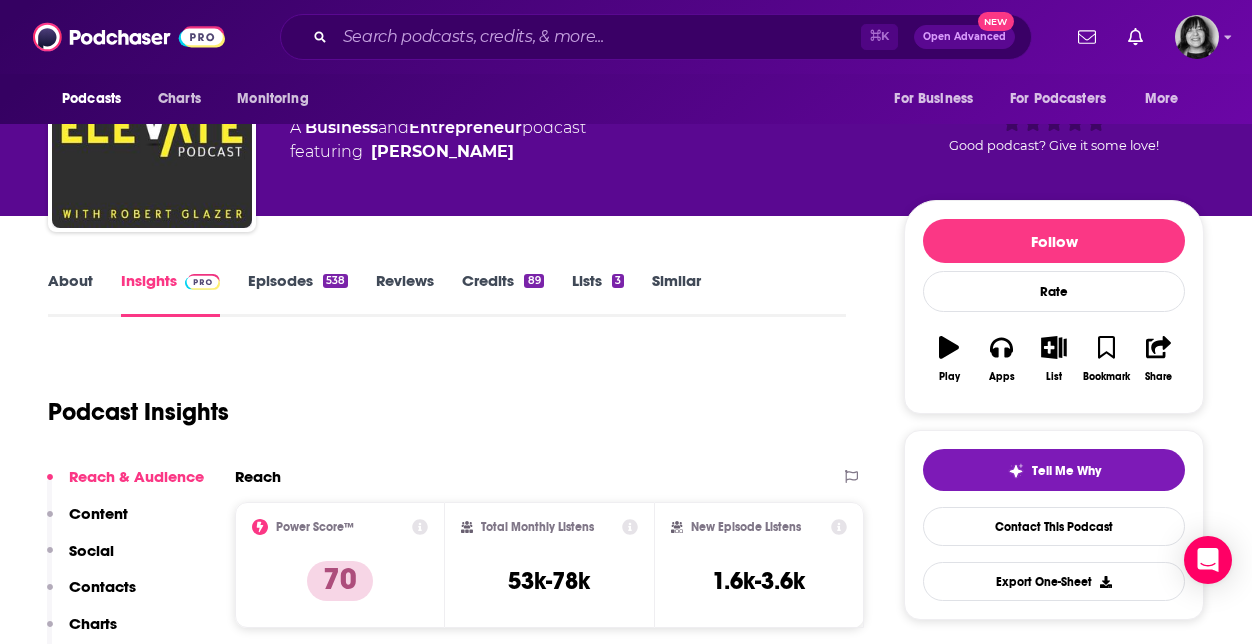scroll, scrollTop: 0, scrollLeft: 0, axis: both 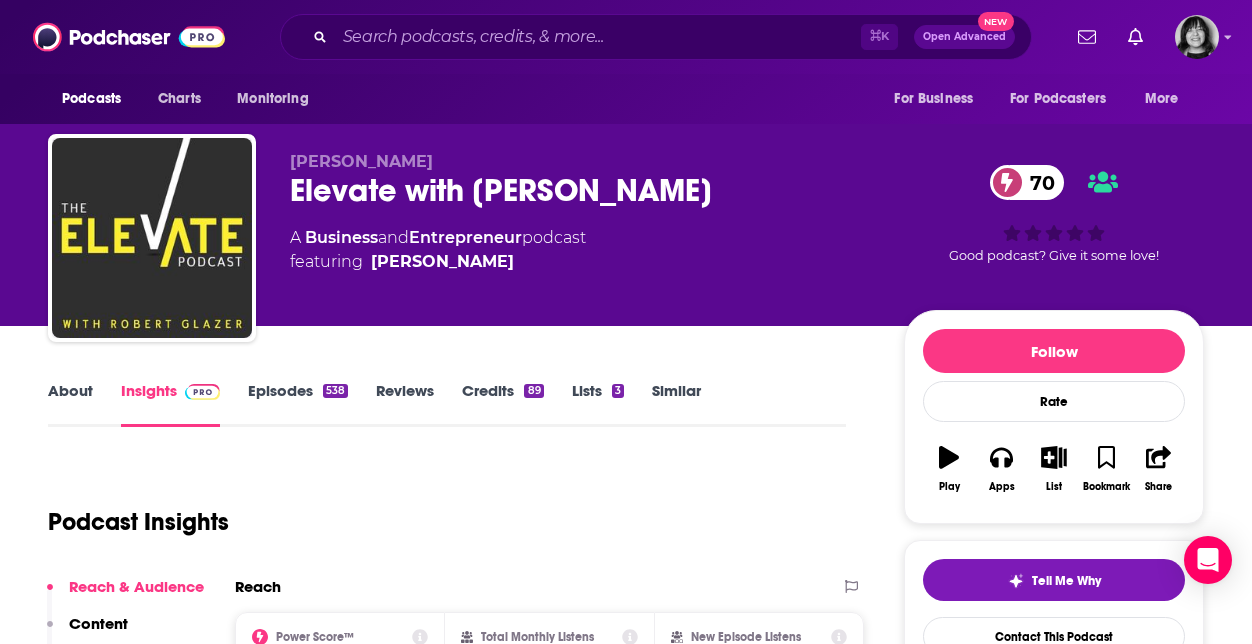 click on "Elevate with Robert Glazer 70" at bounding box center (581, 190) 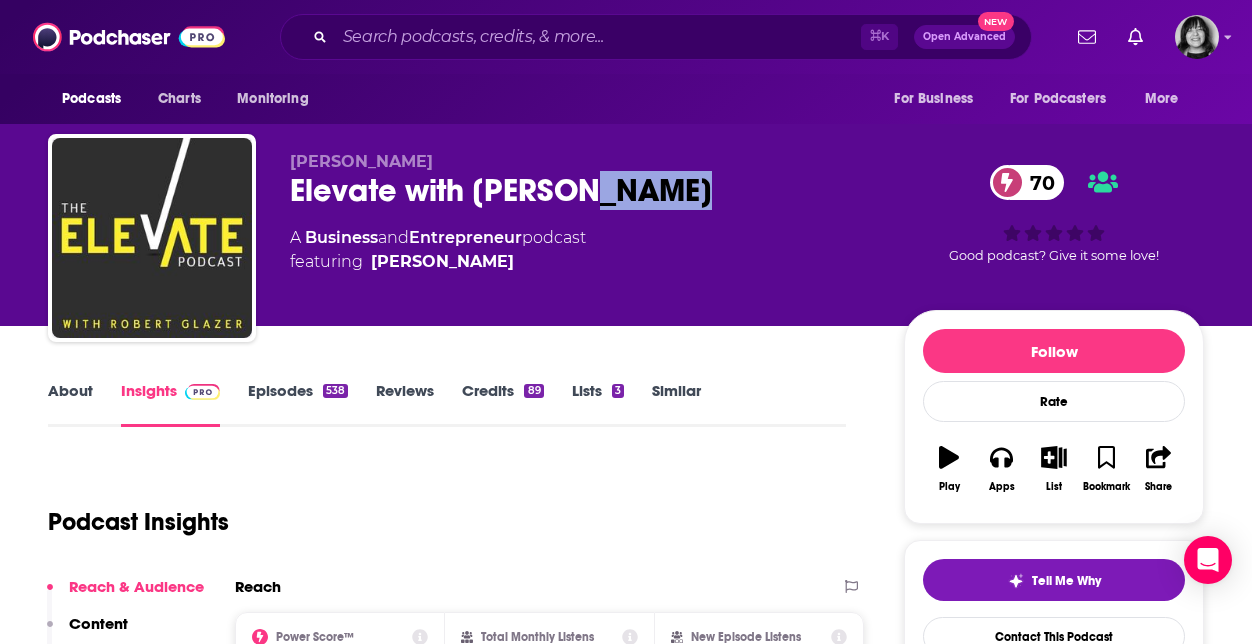 click on "Elevate with Robert Glazer 70" at bounding box center [581, 190] 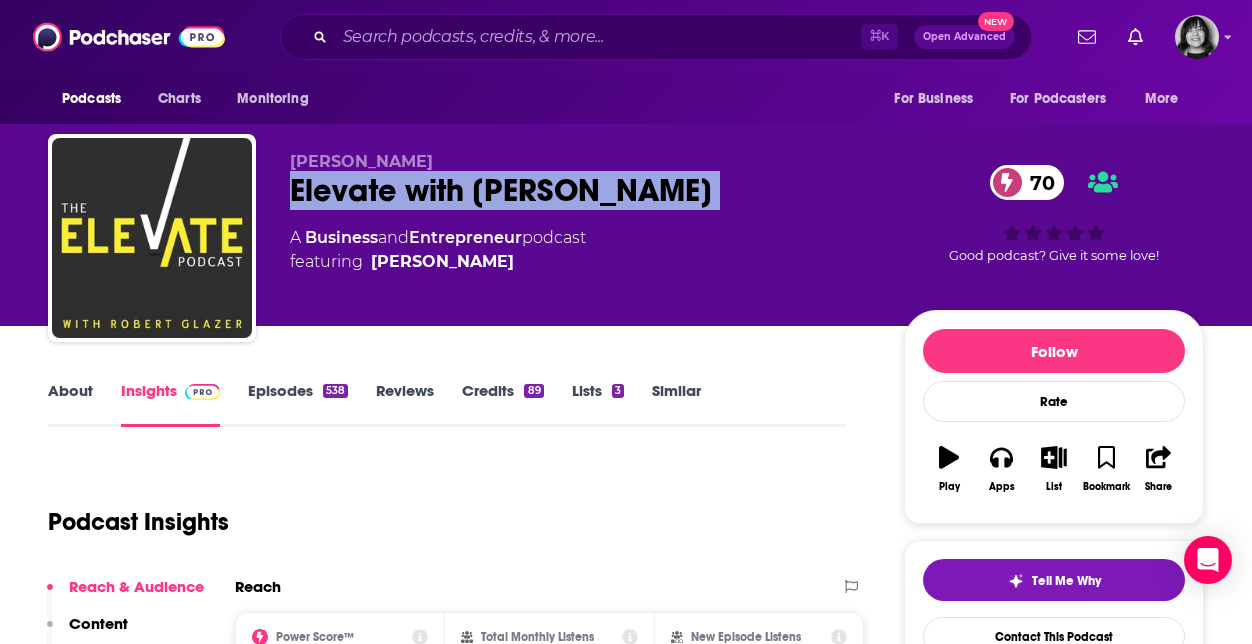 click on "Elevate with Robert Glazer 70" at bounding box center (581, 190) 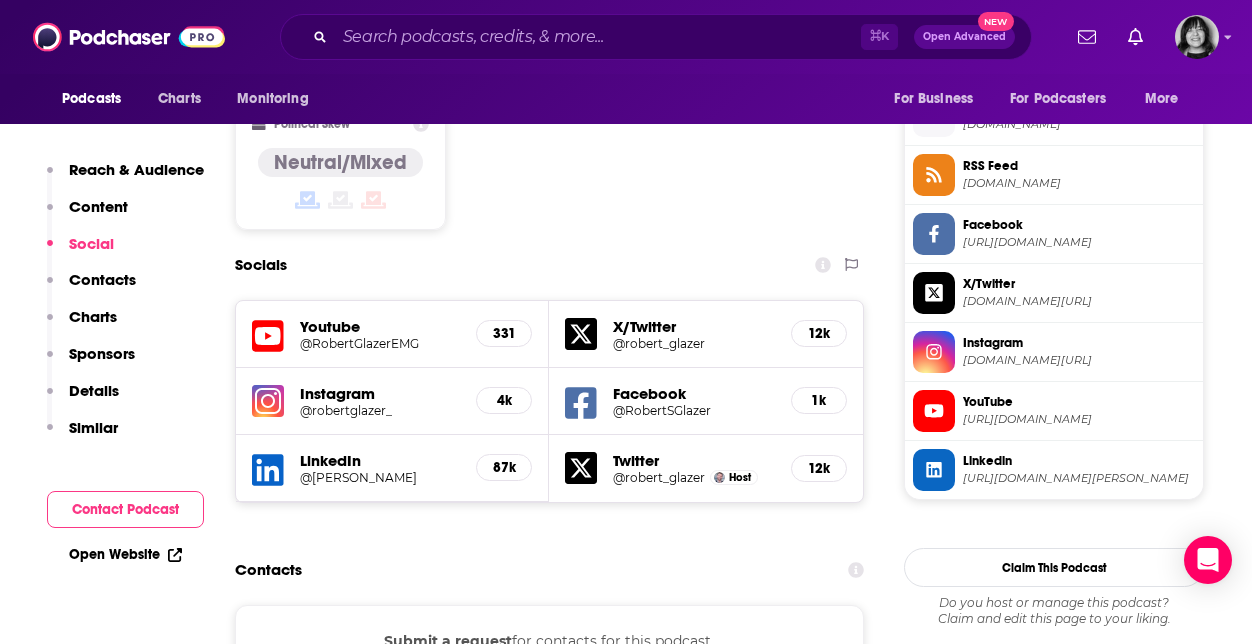 scroll, scrollTop: 1612, scrollLeft: 0, axis: vertical 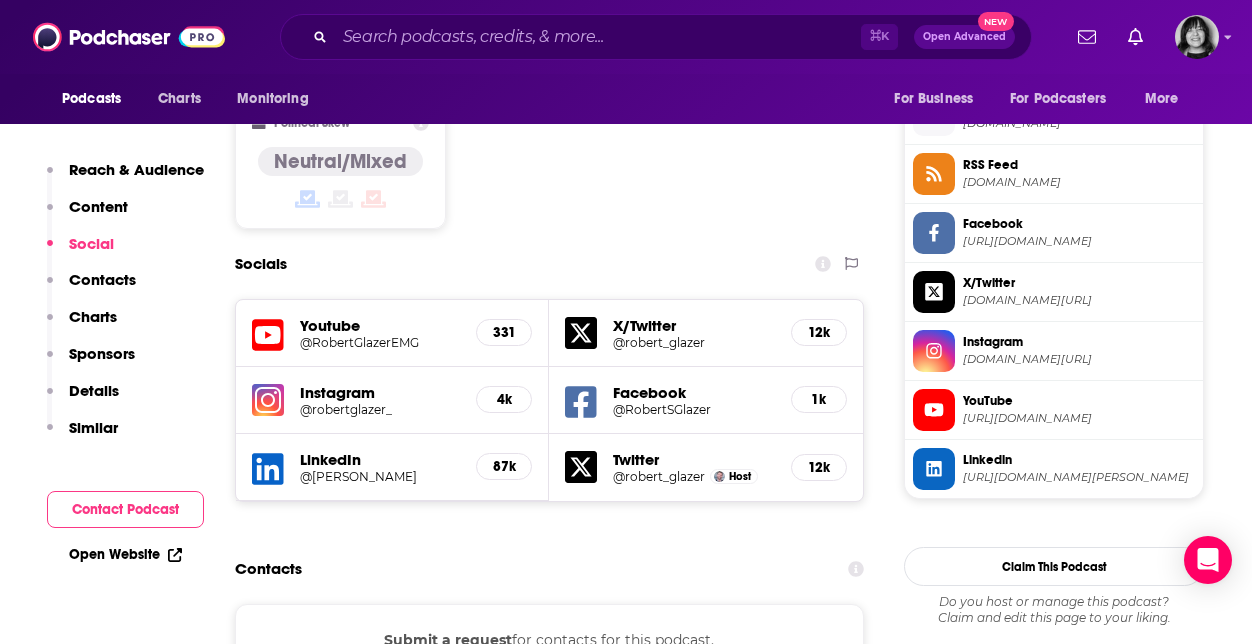 click 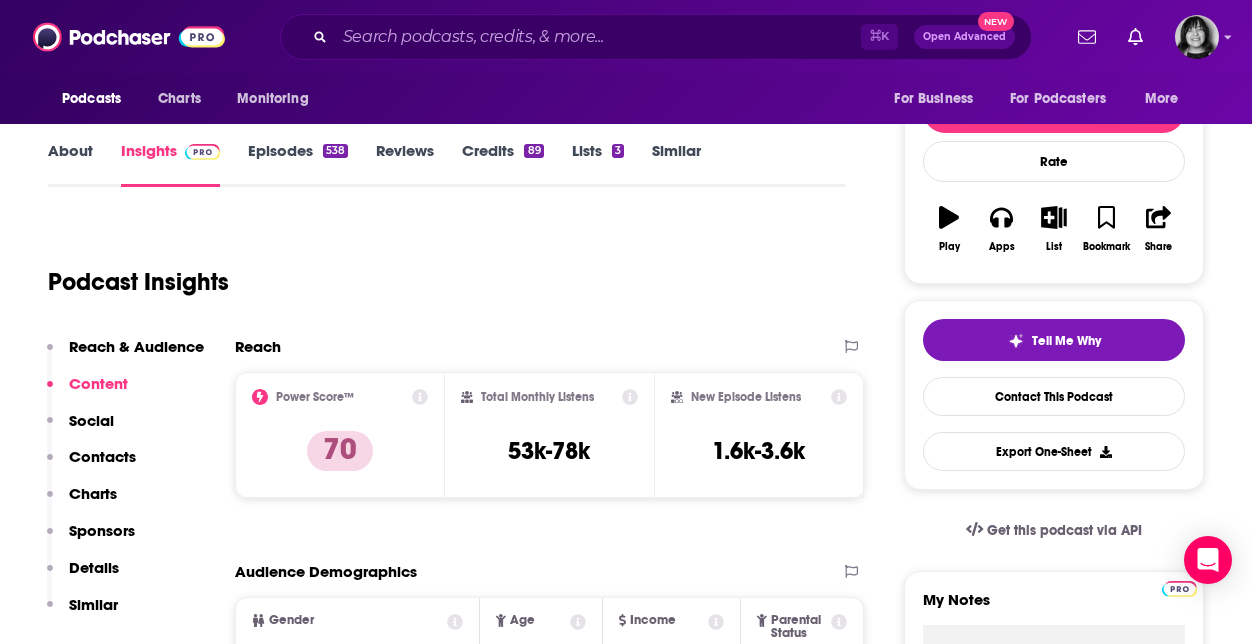 scroll, scrollTop: 0, scrollLeft: 0, axis: both 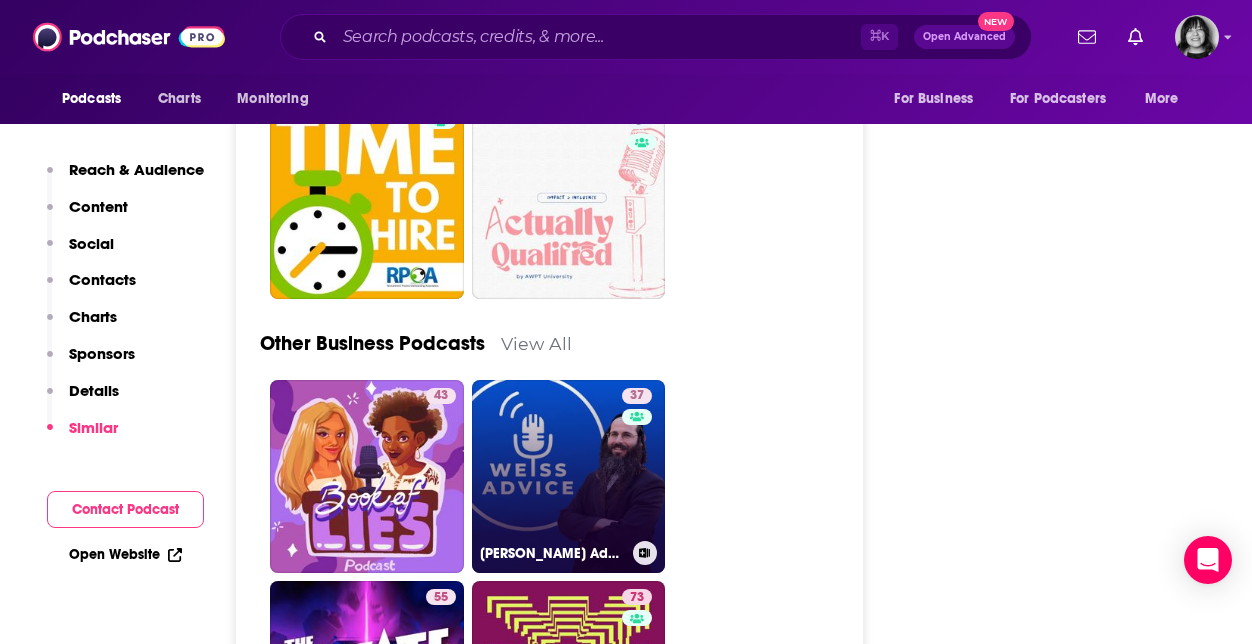 click on "37" at bounding box center [639, 465] 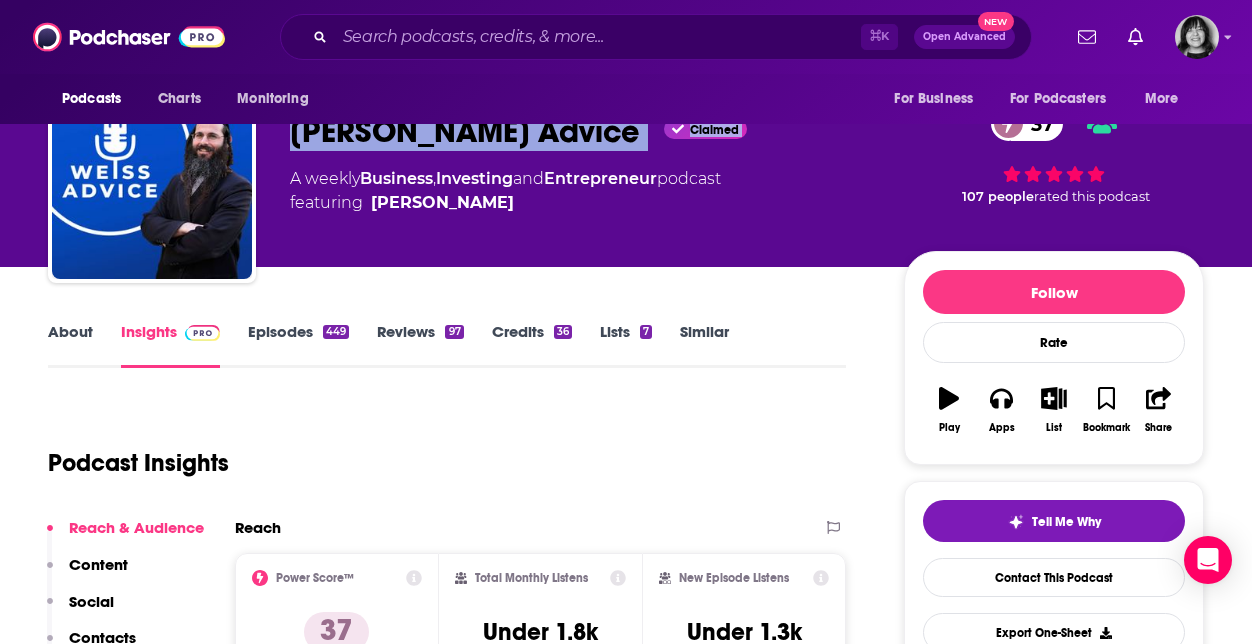 scroll, scrollTop: 0, scrollLeft: 0, axis: both 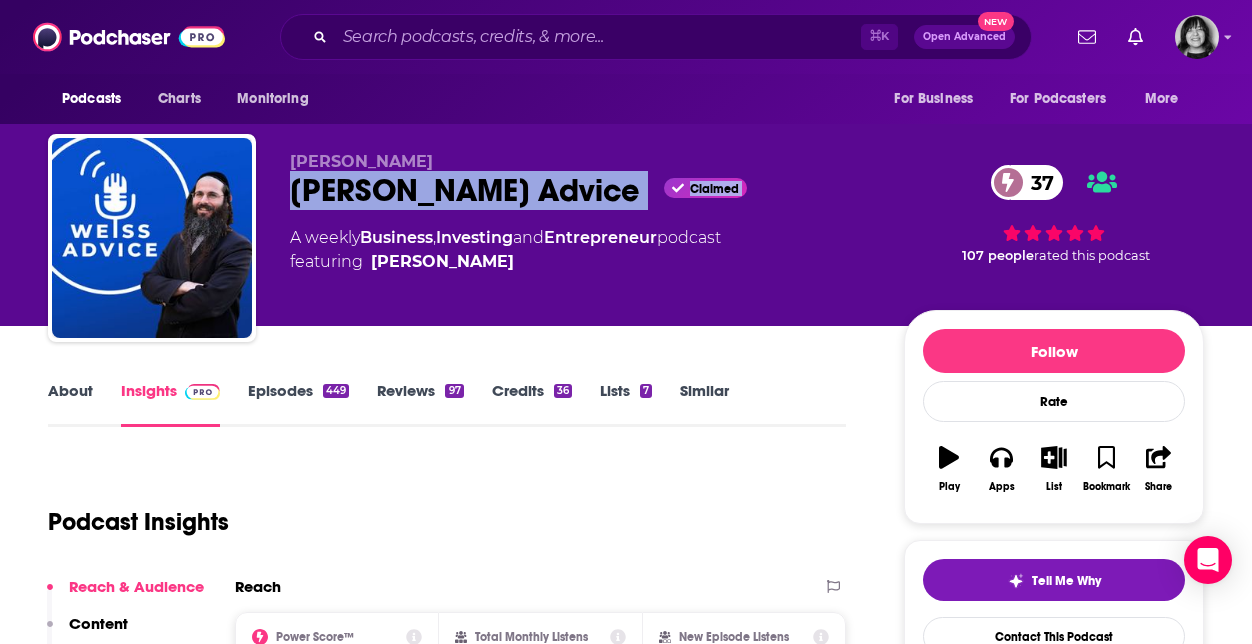 type on "https://www.podchaser.com/podcasts/elevate-with-robert-glazer-807736" 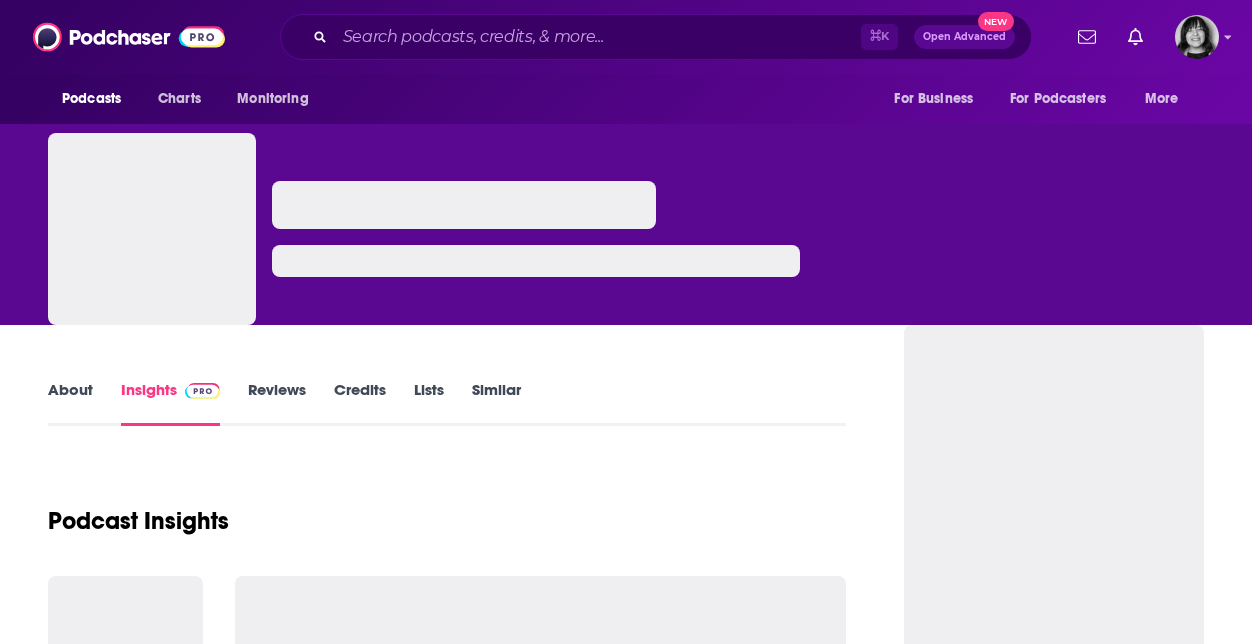 scroll, scrollTop: 0, scrollLeft: 0, axis: both 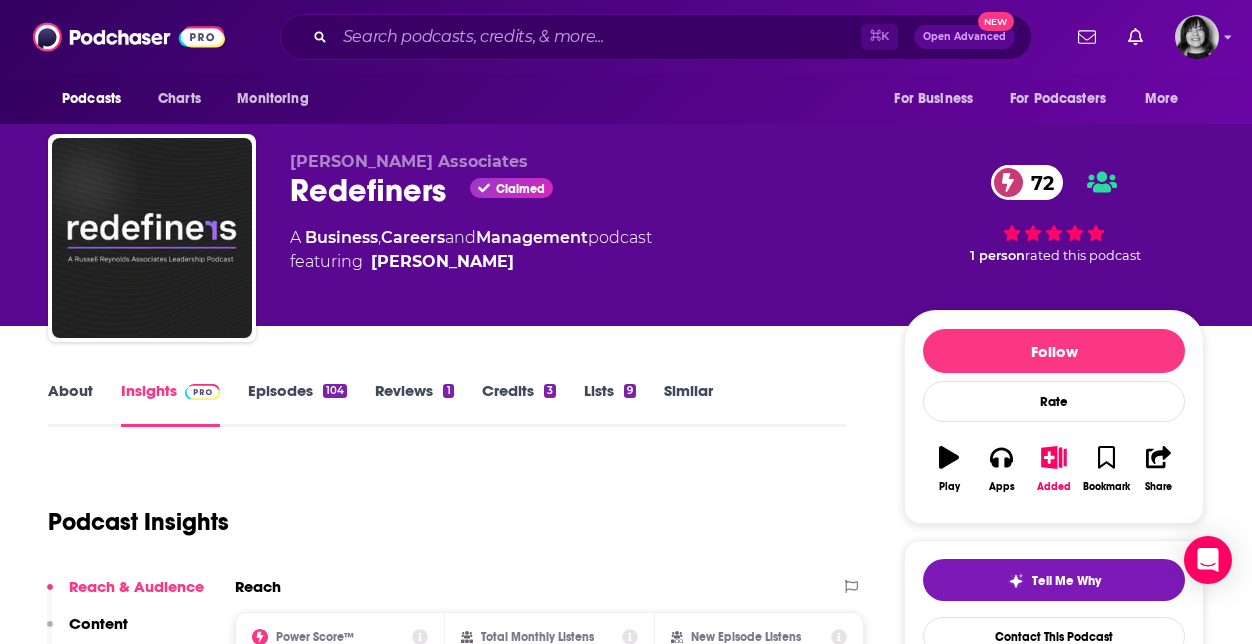 click on "Redefiners Claimed 72" at bounding box center [581, 190] 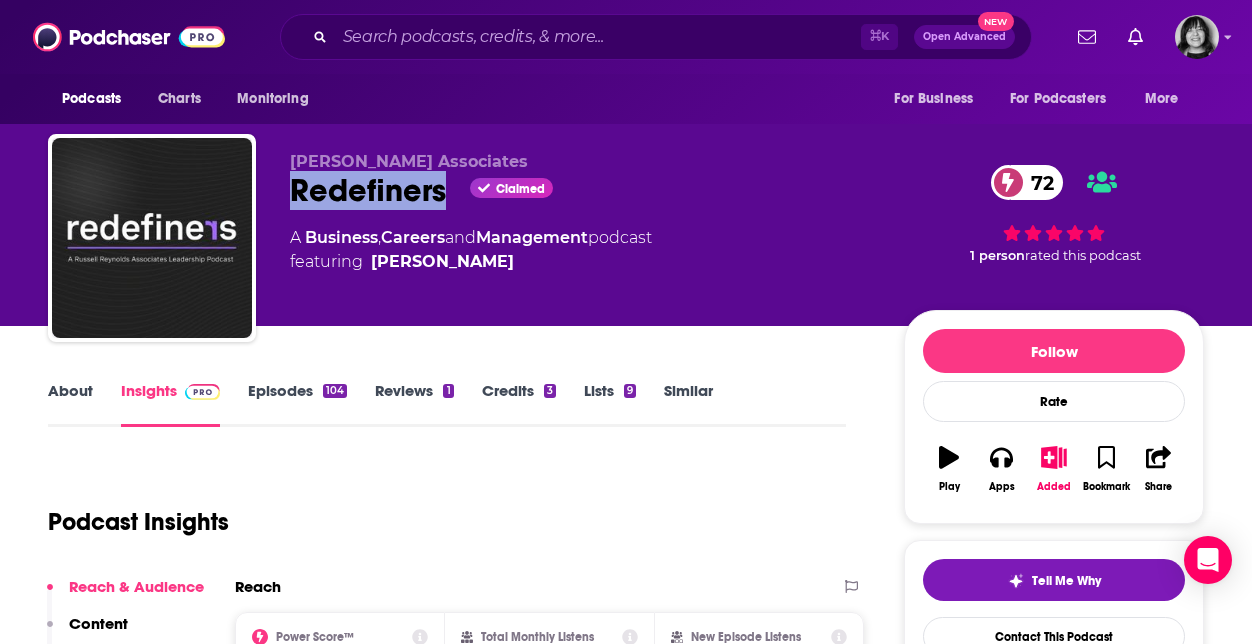 click on "Redefiners Claimed 72" at bounding box center (581, 190) 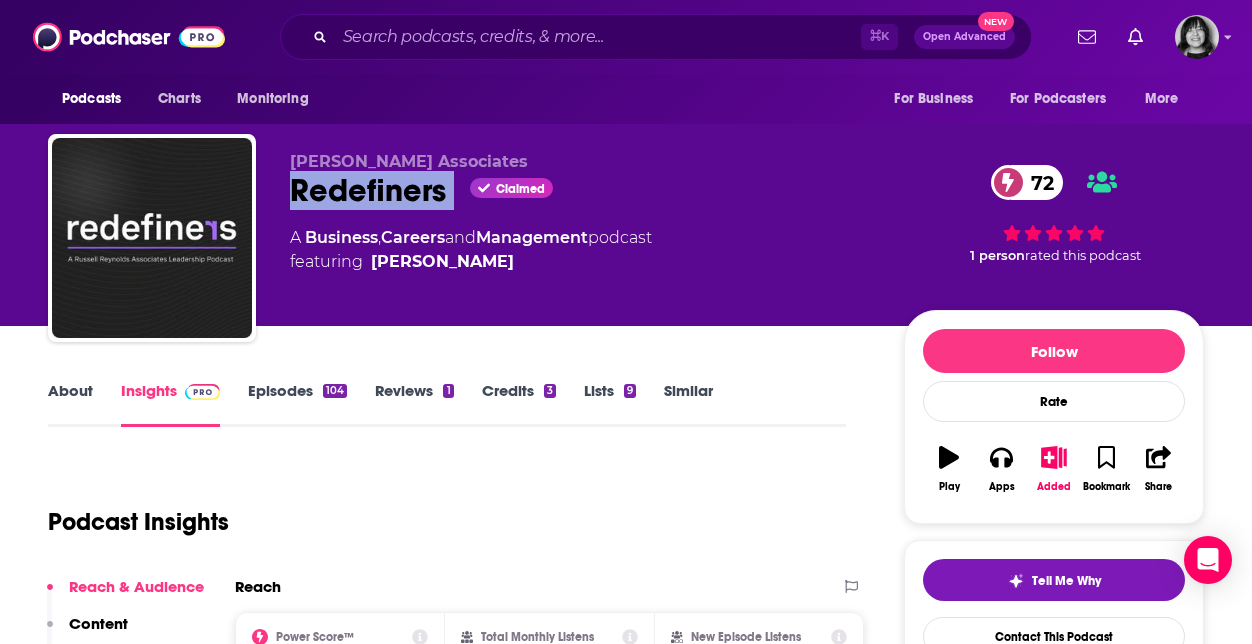 click on "Redefiners Claimed 72" at bounding box center (581, 190) 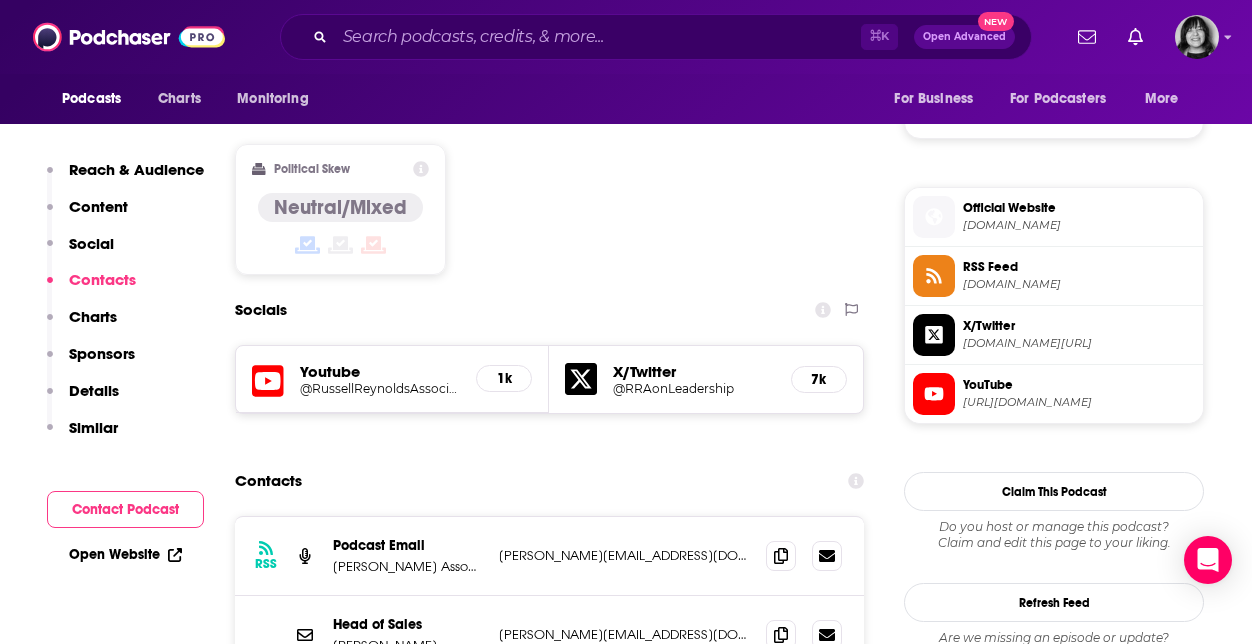scroll, scrollTop: 1511, scrollLeft: 0, axis: vertical 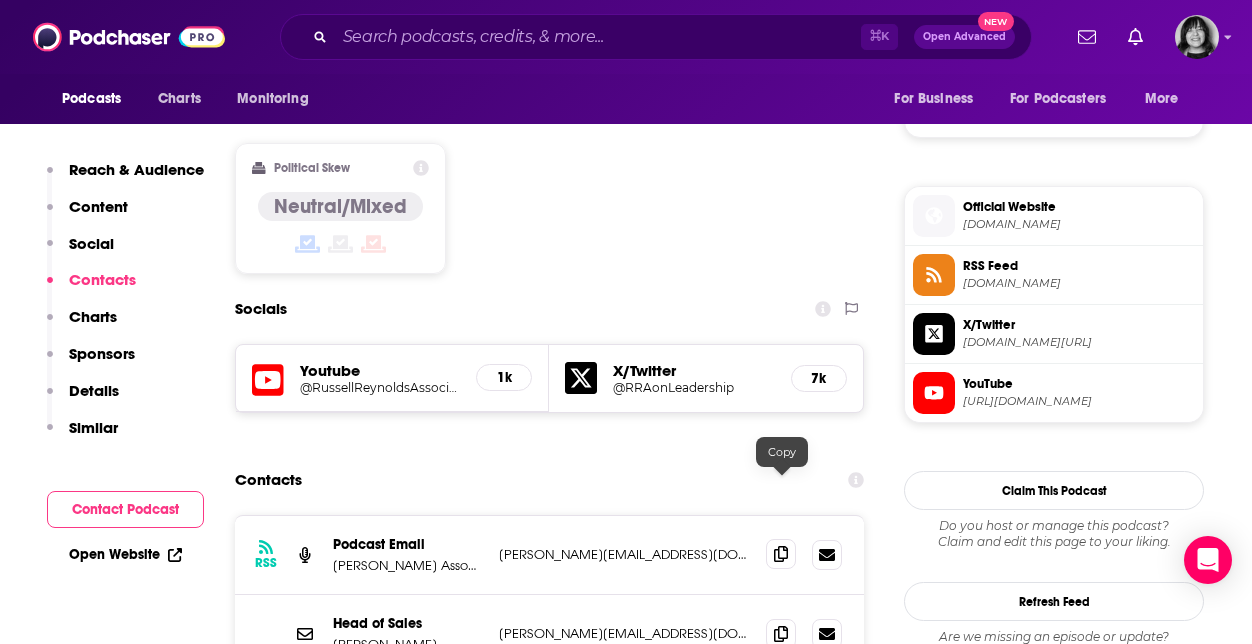 click 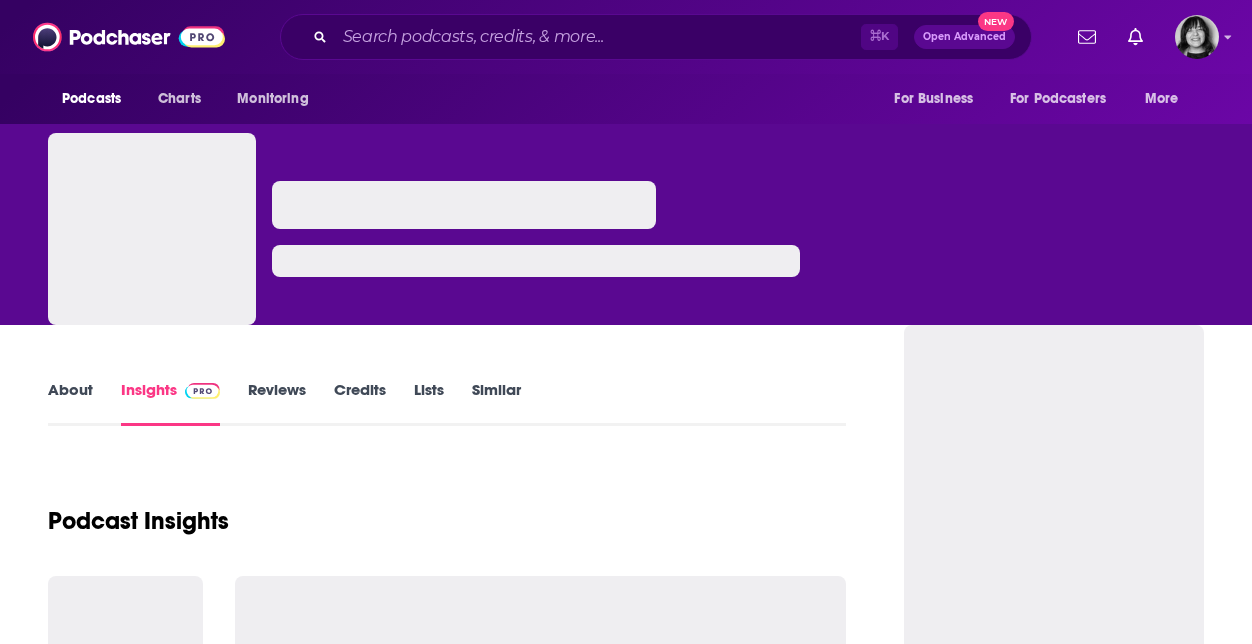 scroll, scrollTop: 0, scrollLeft: 0, axis: both 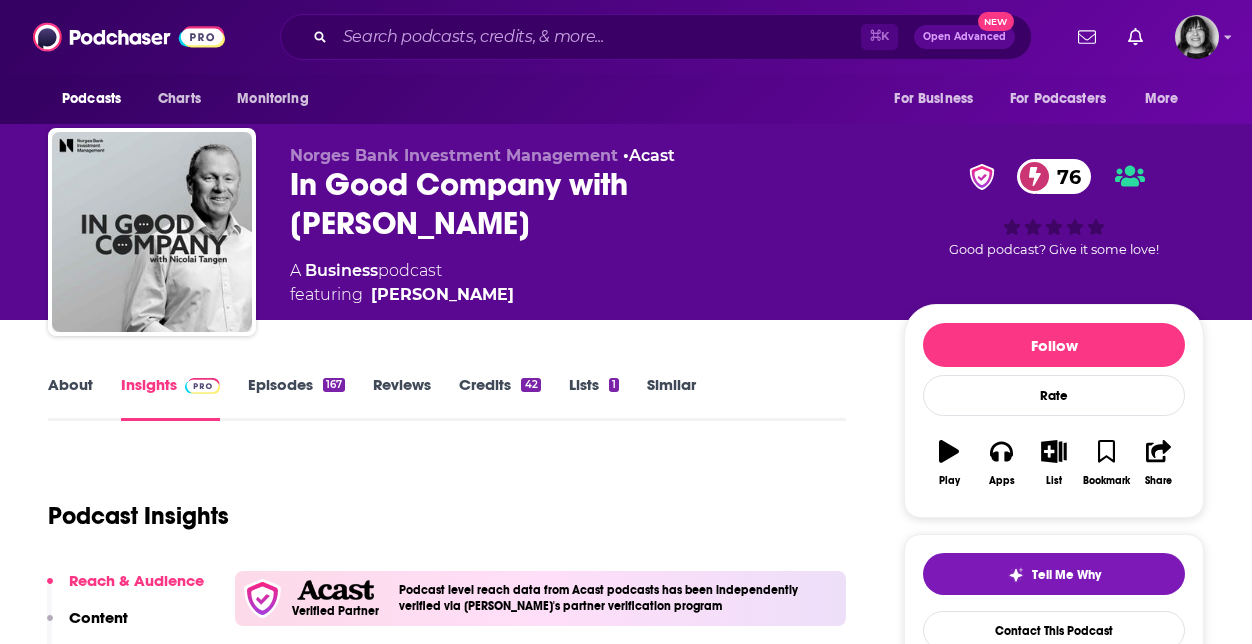 click on "In Good Company with [PERSON_NAME] 76" at bounding box center (581, 204) 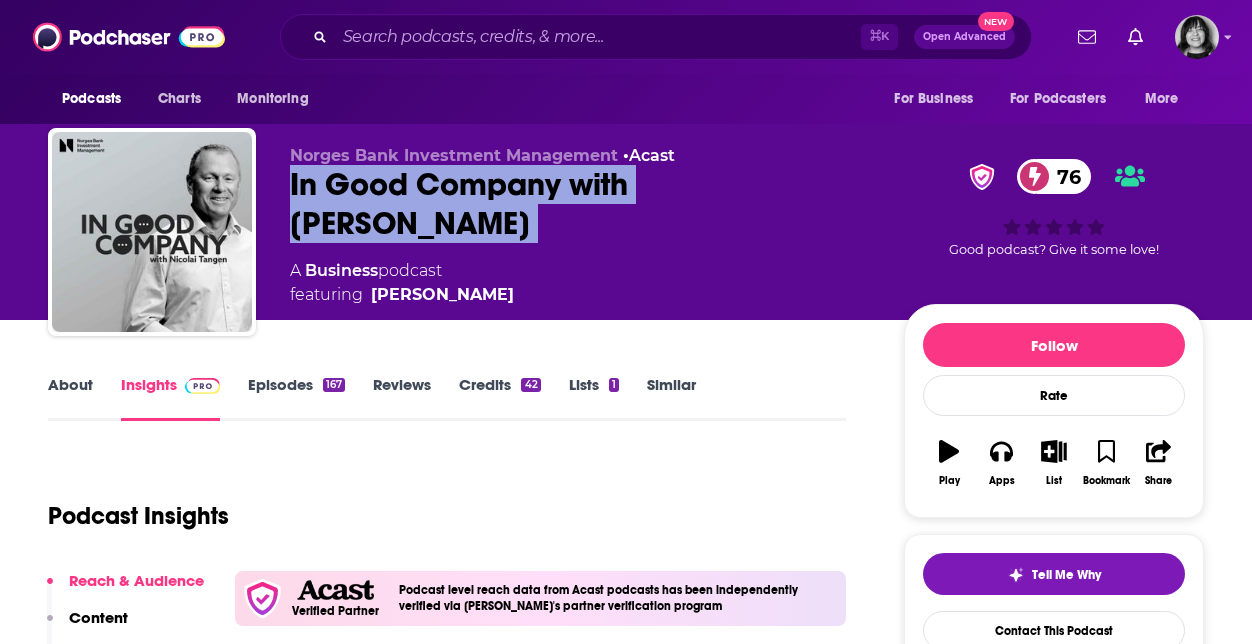 click on "In Good Company with [PERSON_NAME] 76" at bounding box center (581, 204) 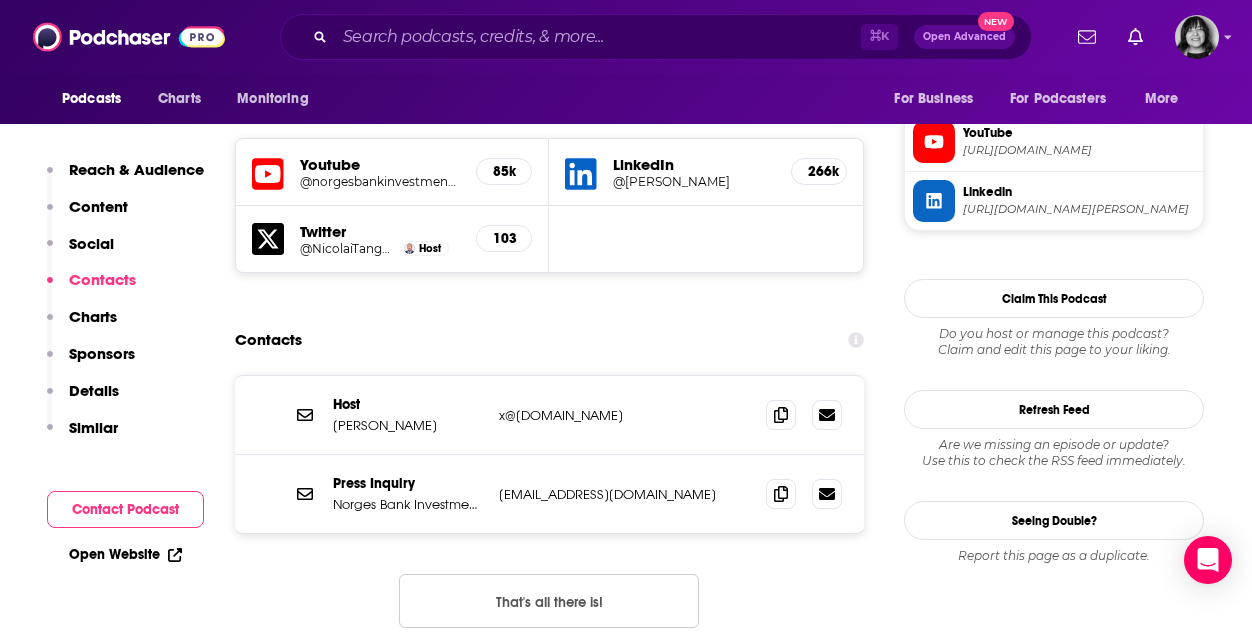 scroll, scrollTop: 1825, scrollLeft: 0, axis: vertical 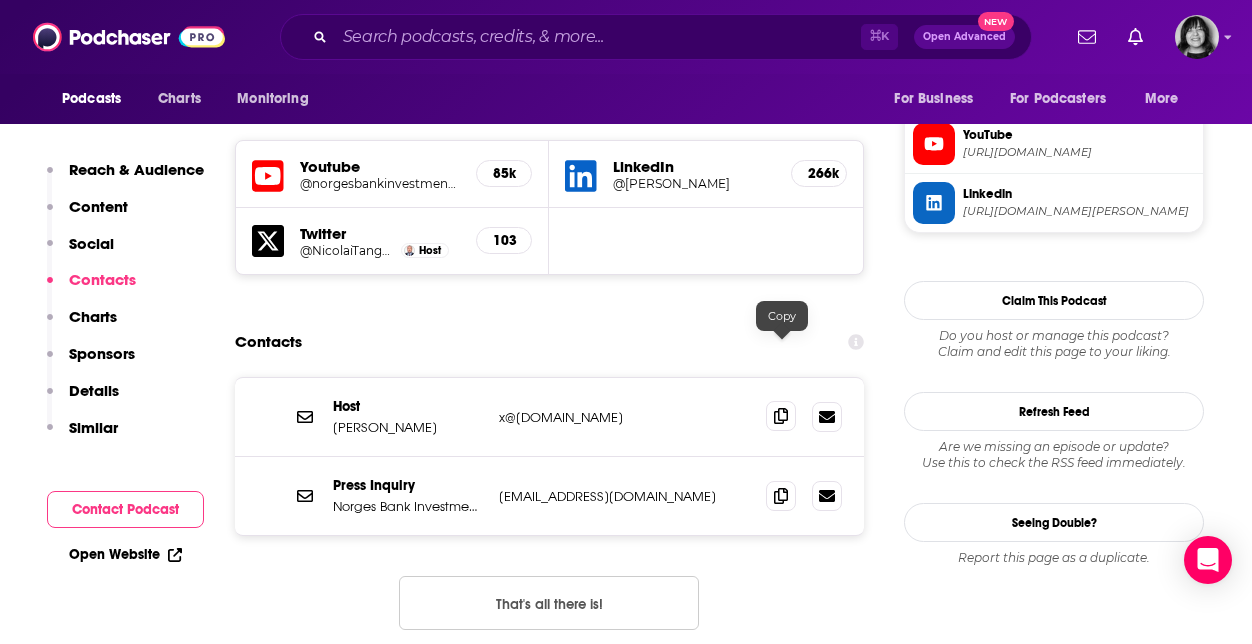 click 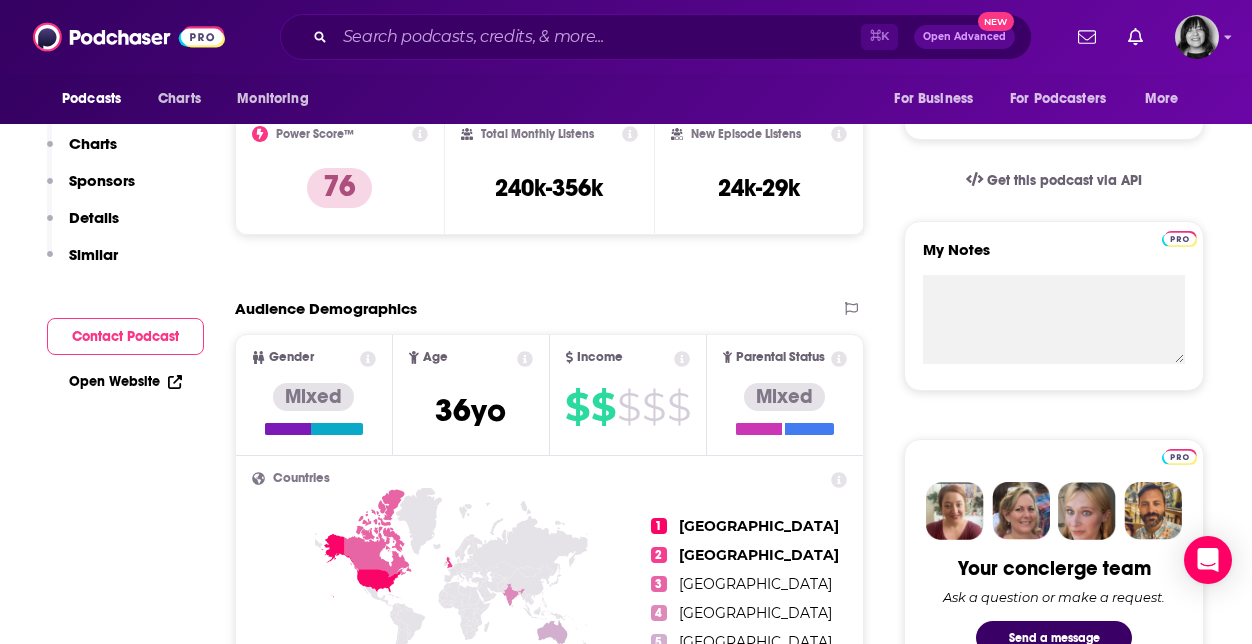 scroll, scrollTop: 0, scrollLeft: 0, axis: both 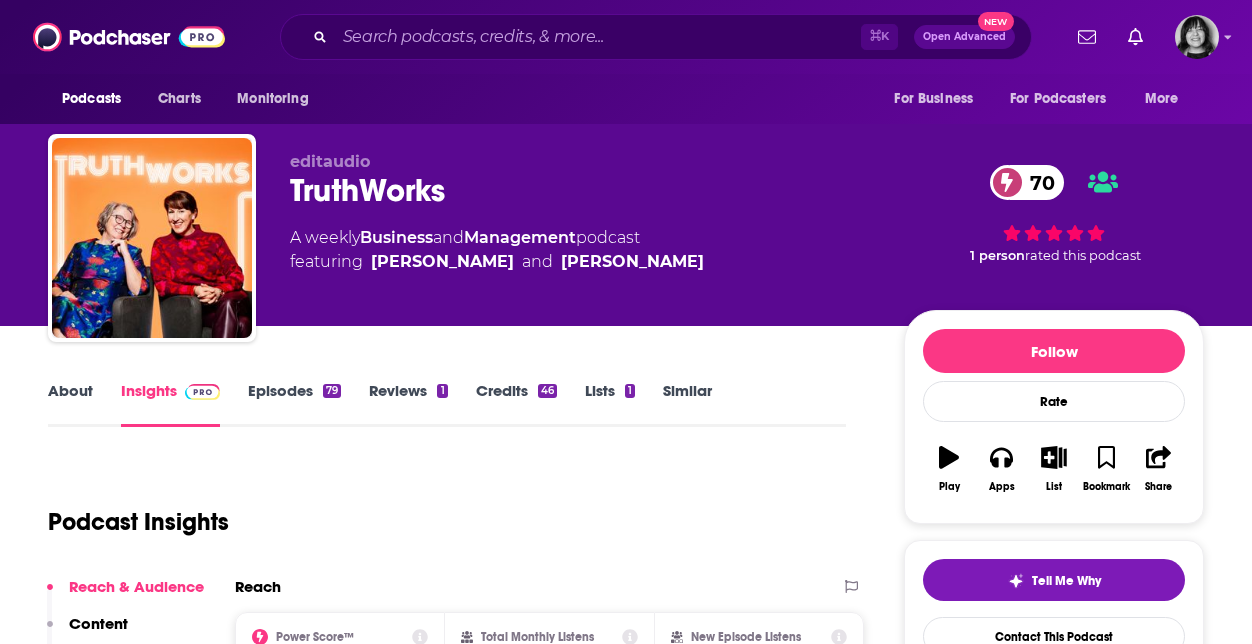 click on "TruthWorks 70" at bounding box center (581, 190) 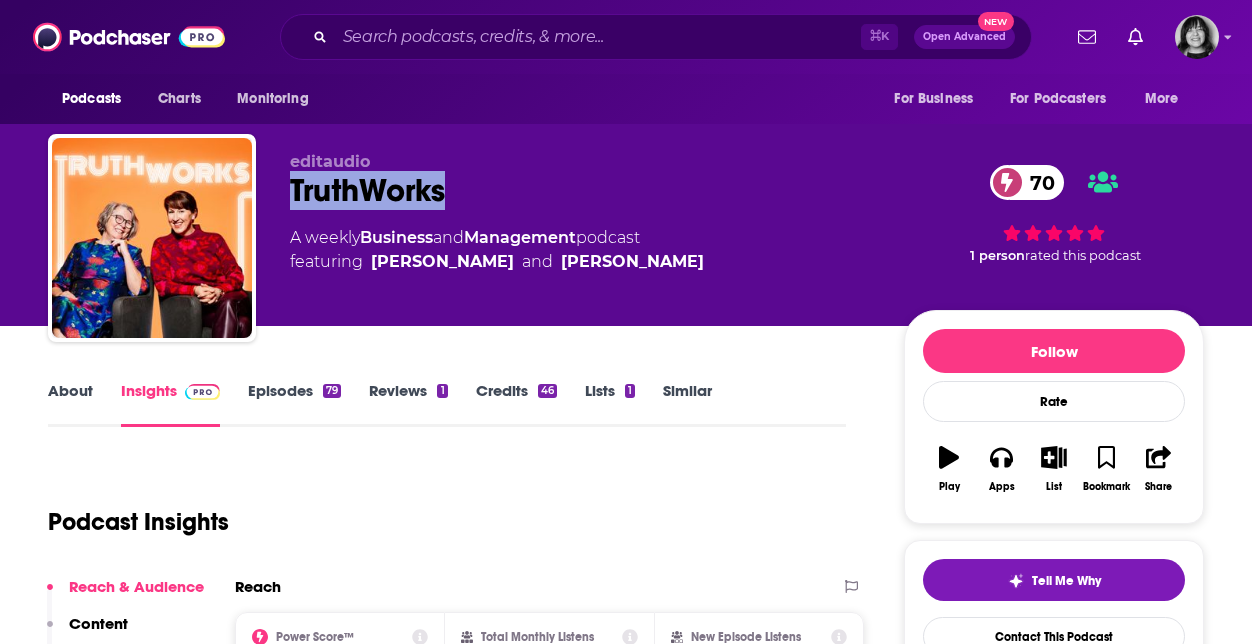 click on "TruthWorks 70" at bounding box center [581, 190] 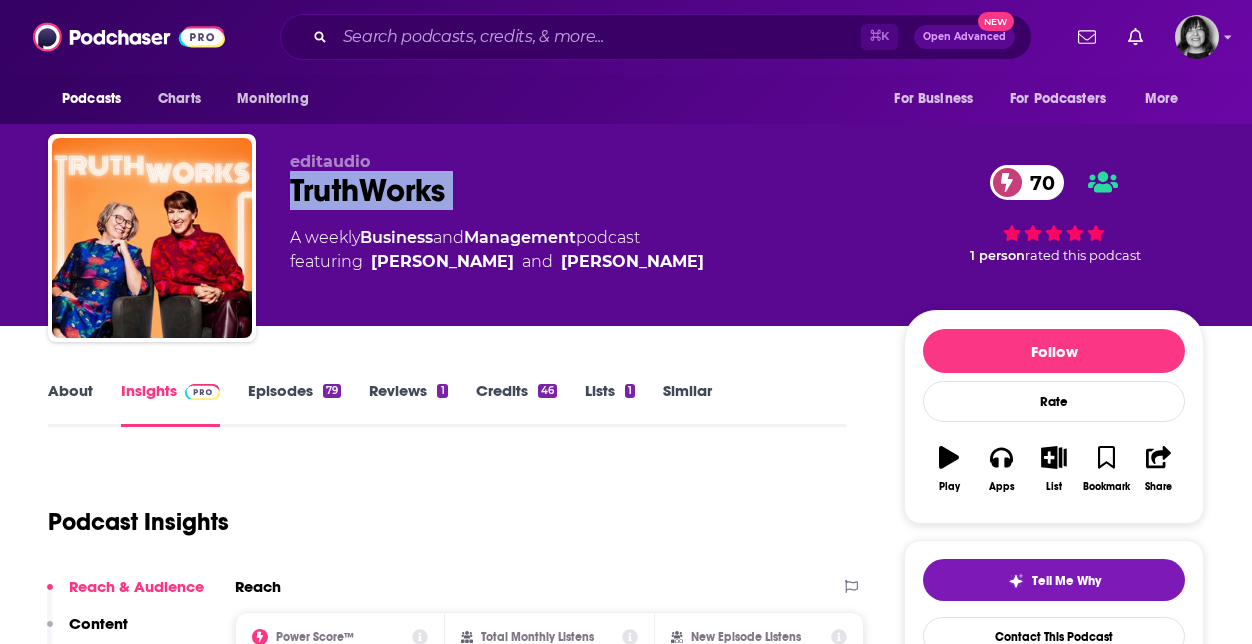 click on "TruthWorks 70" at bounding box center [581, 190] 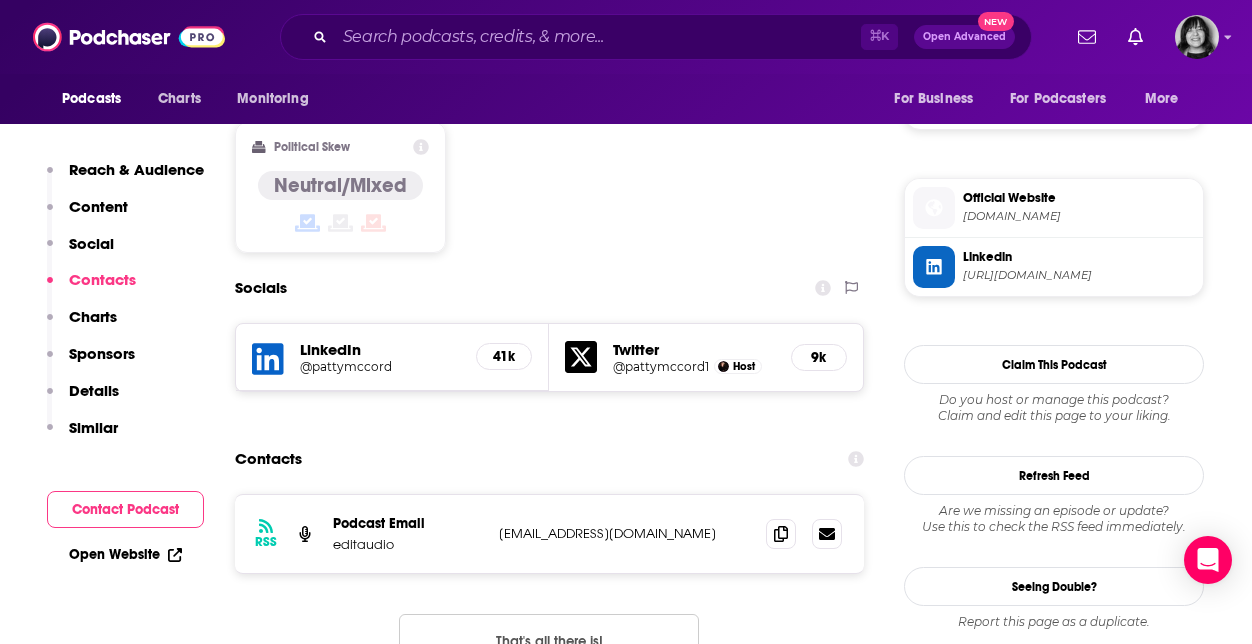 scroll, scrollTop: 1541, scrollLeft: 0, axis: vertical 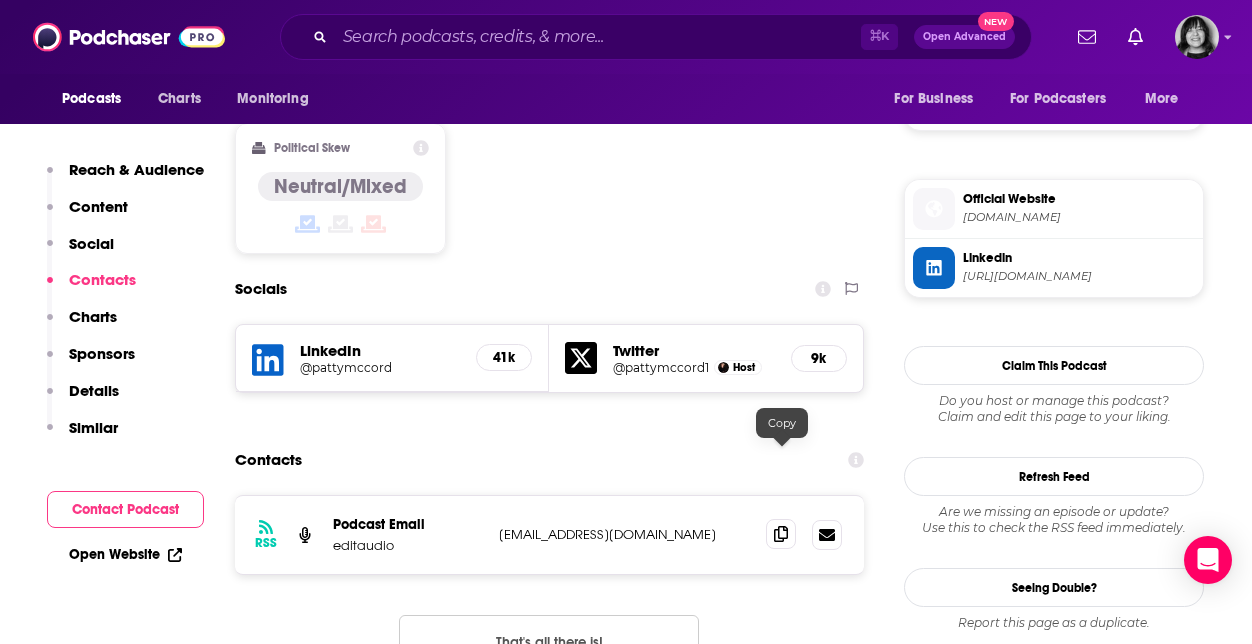 click at bounding box center [781, 534] 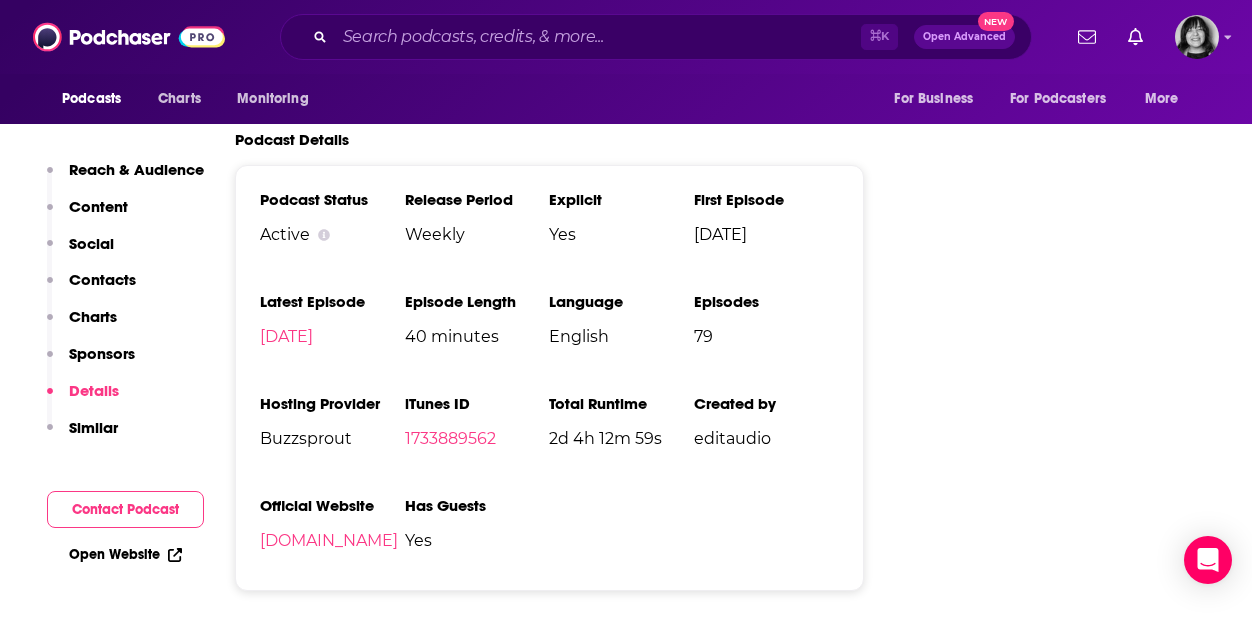 scroll, scrollTop: 2871, scrollLeft: 0, axis: vertical 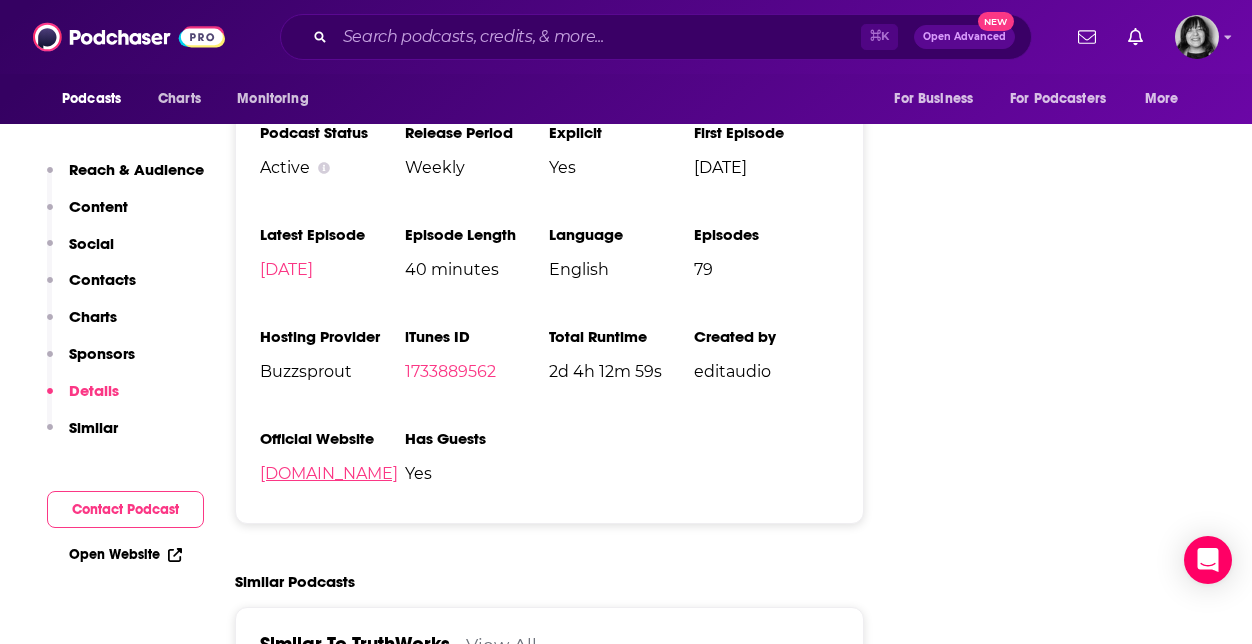 click on "art19.com" at bounding box center [329, 473] 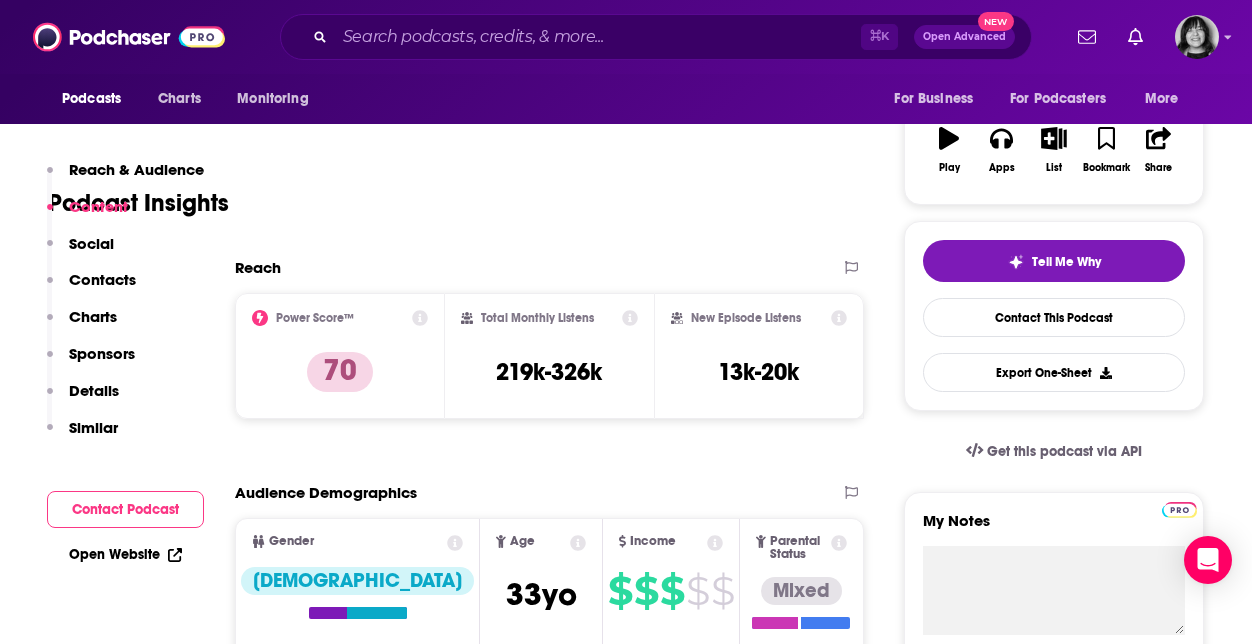scroll, scrollTop: 0, scrollLeft: 0, axis: both 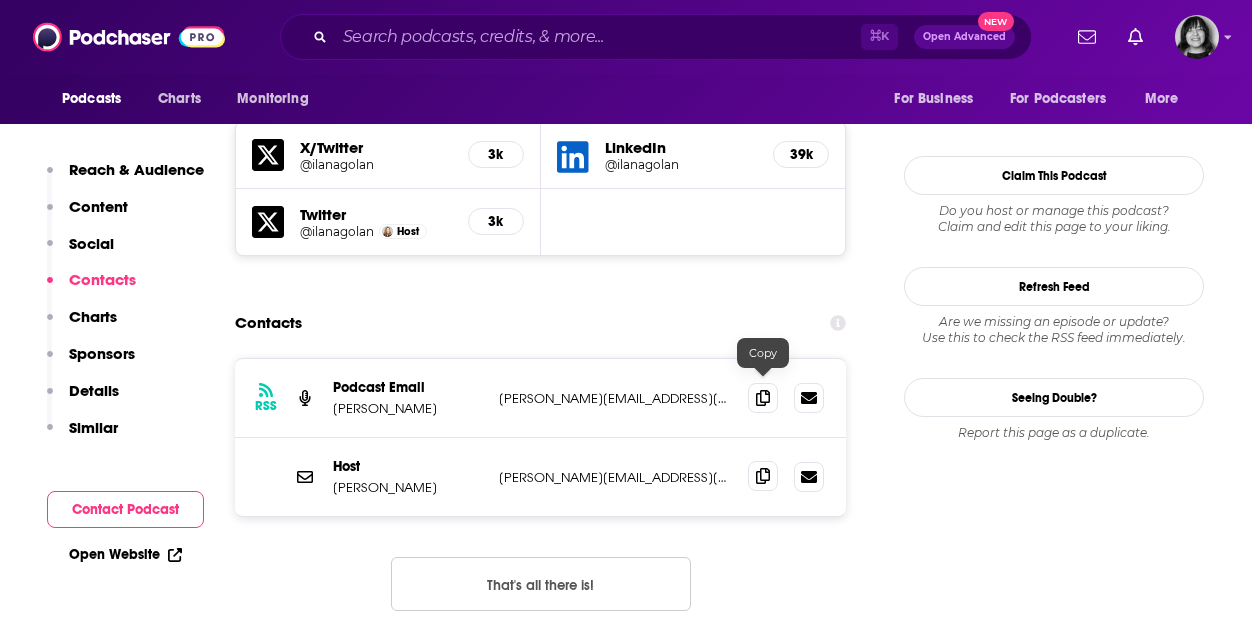 click 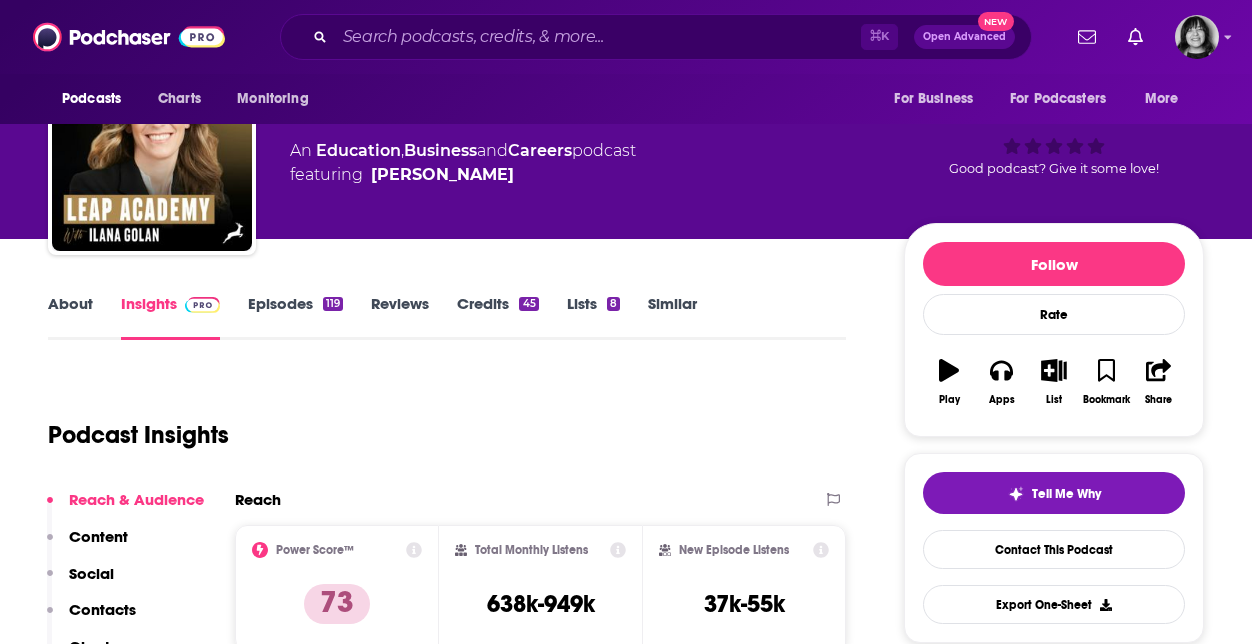 scroll, scrollTop: 0, scrollLeft: 0, axis: both 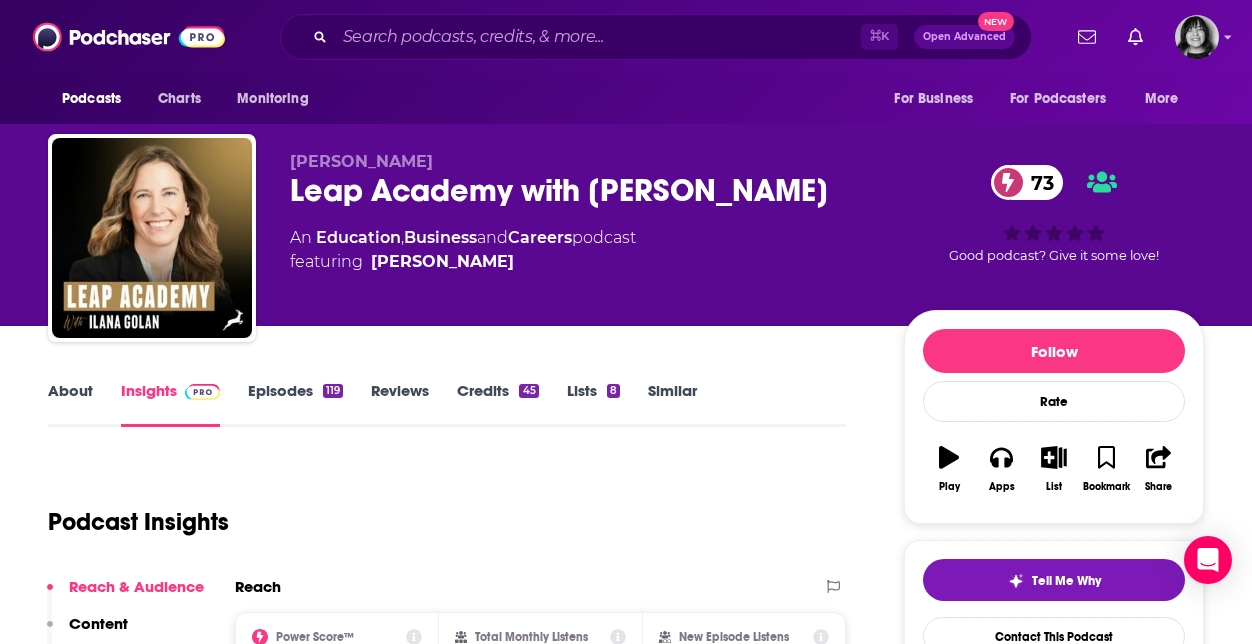click on "Leap Academy with [PERSON_NAME] 73" at bounding box center [581, 190] 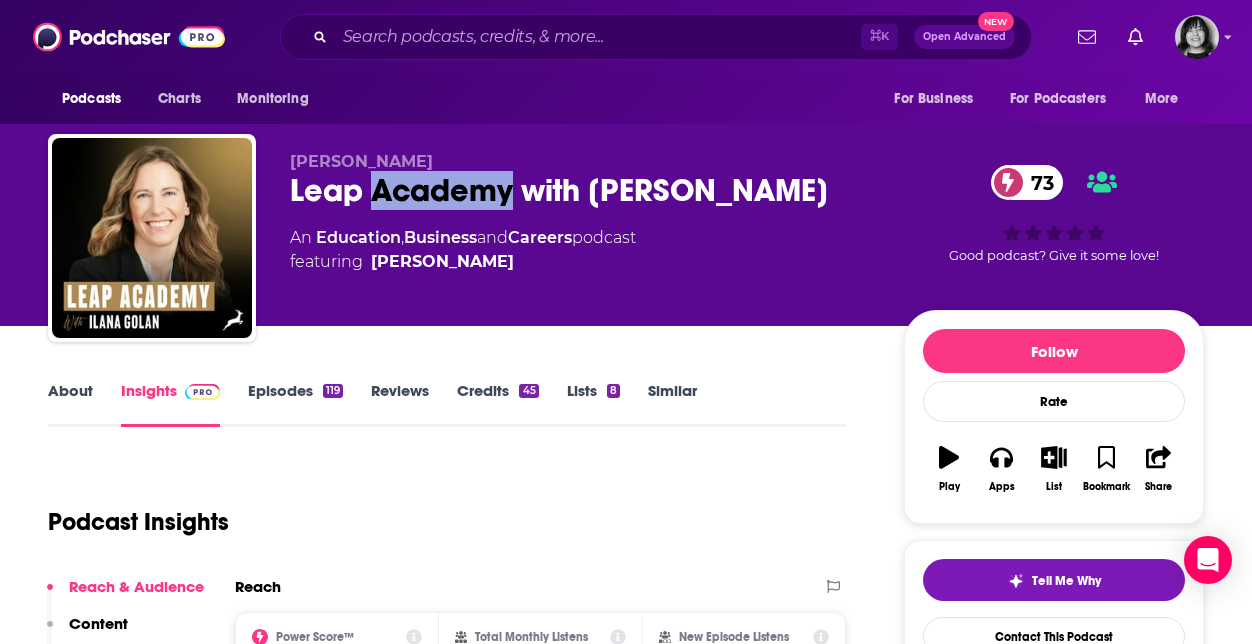 click on "Leap Academy with [PERSON_NAME] 73" at bounding box center (581, 190) 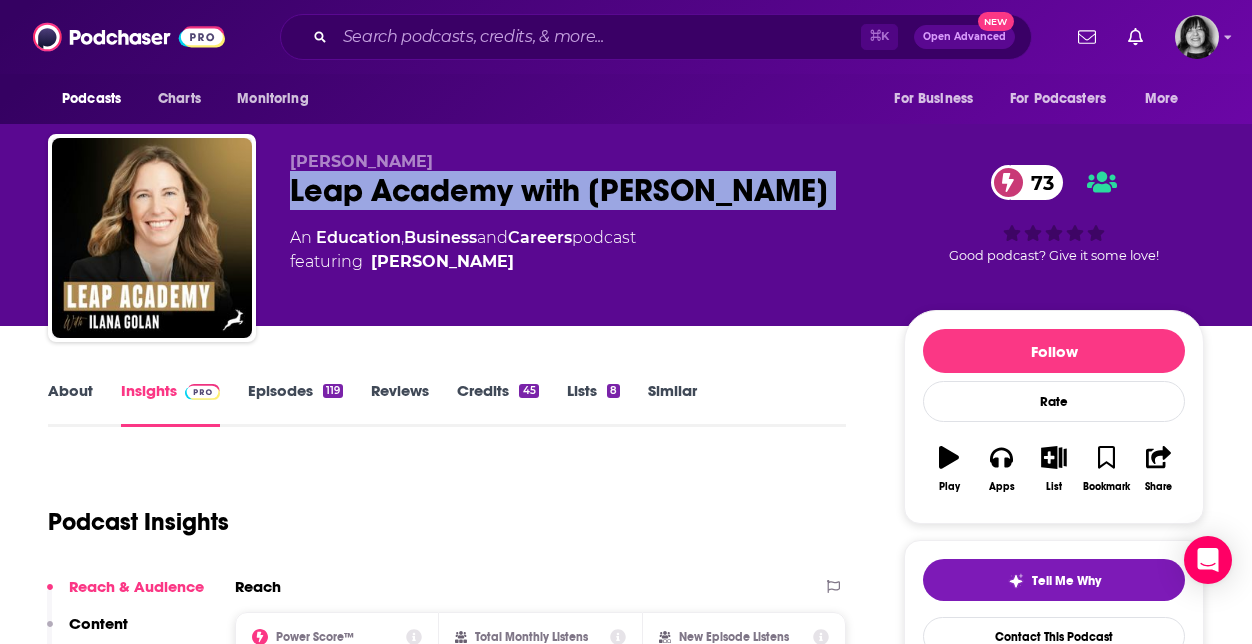 click on "Leap Academy with [PERSON_NAME] 73" at bounding box center [581, 190] 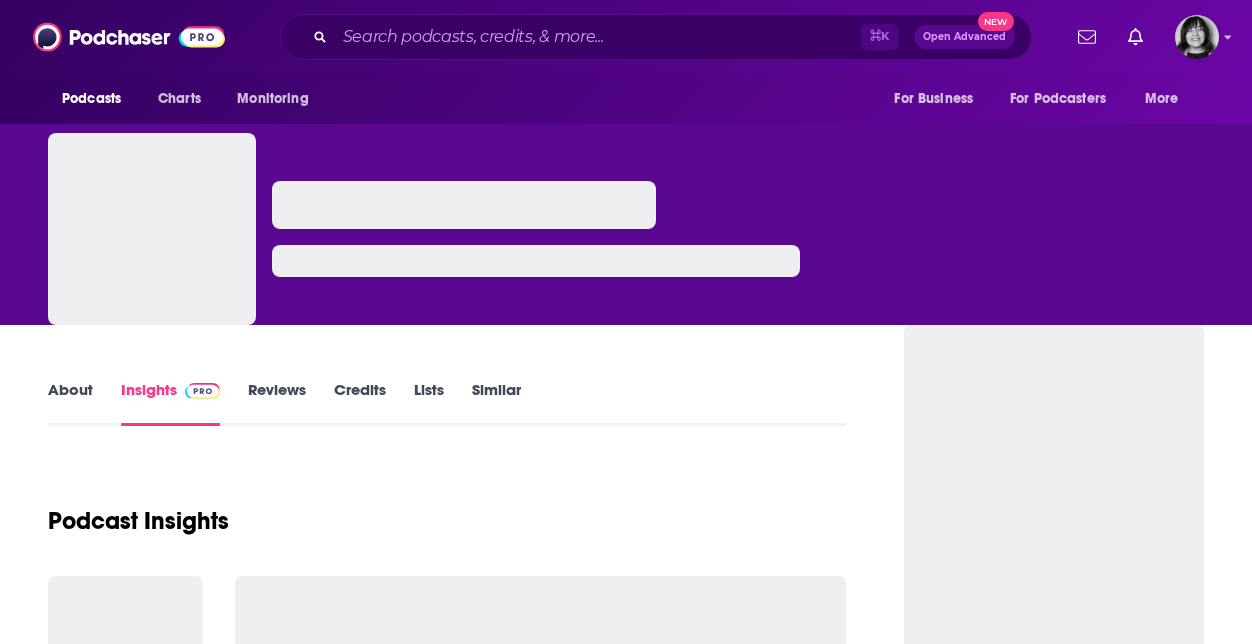 scroll, scrollTop: 0, scrollLeft: 0, axis: both 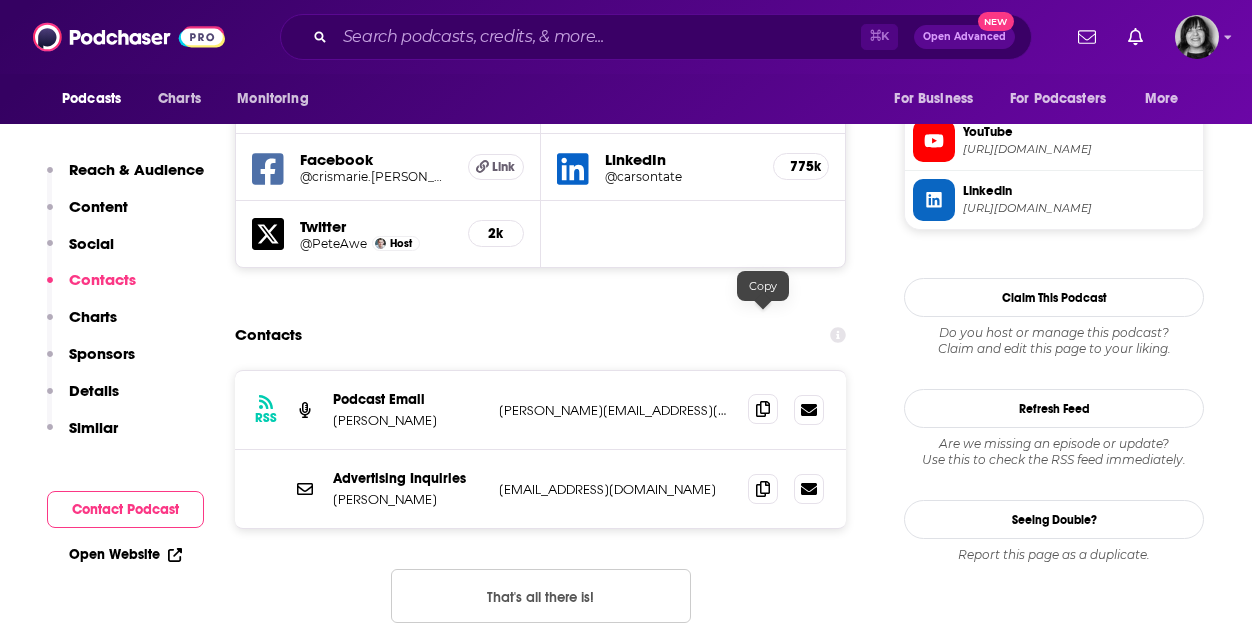 click 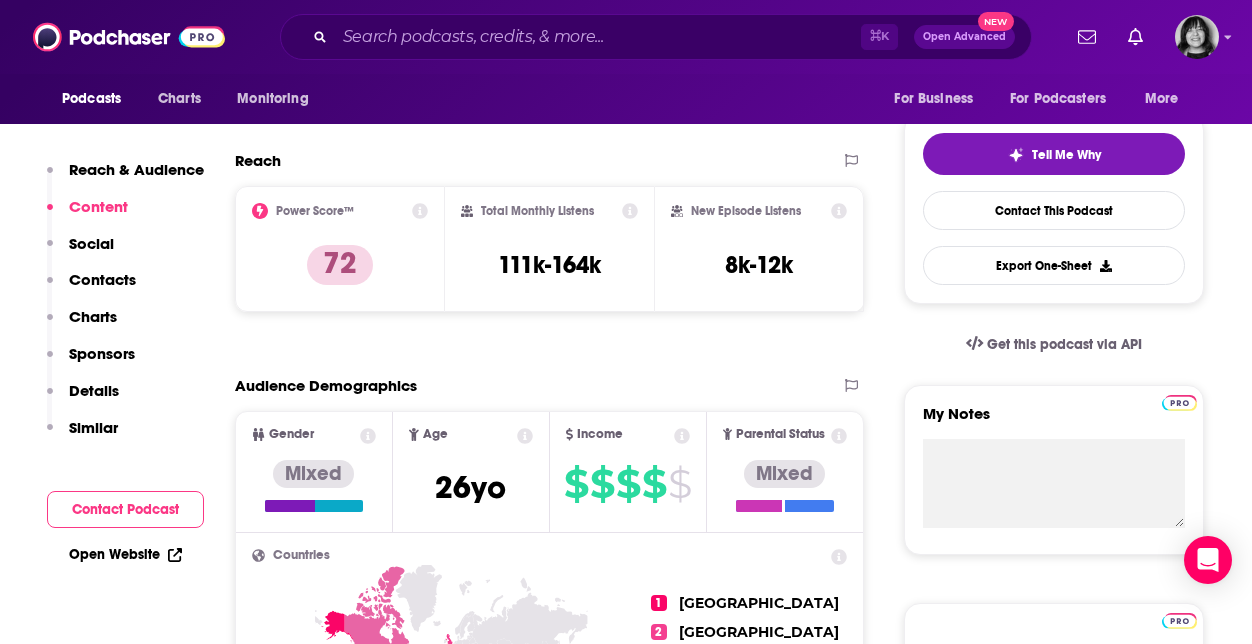 scroll, scrollTop: 0, scrollLeft: 0, axis: both 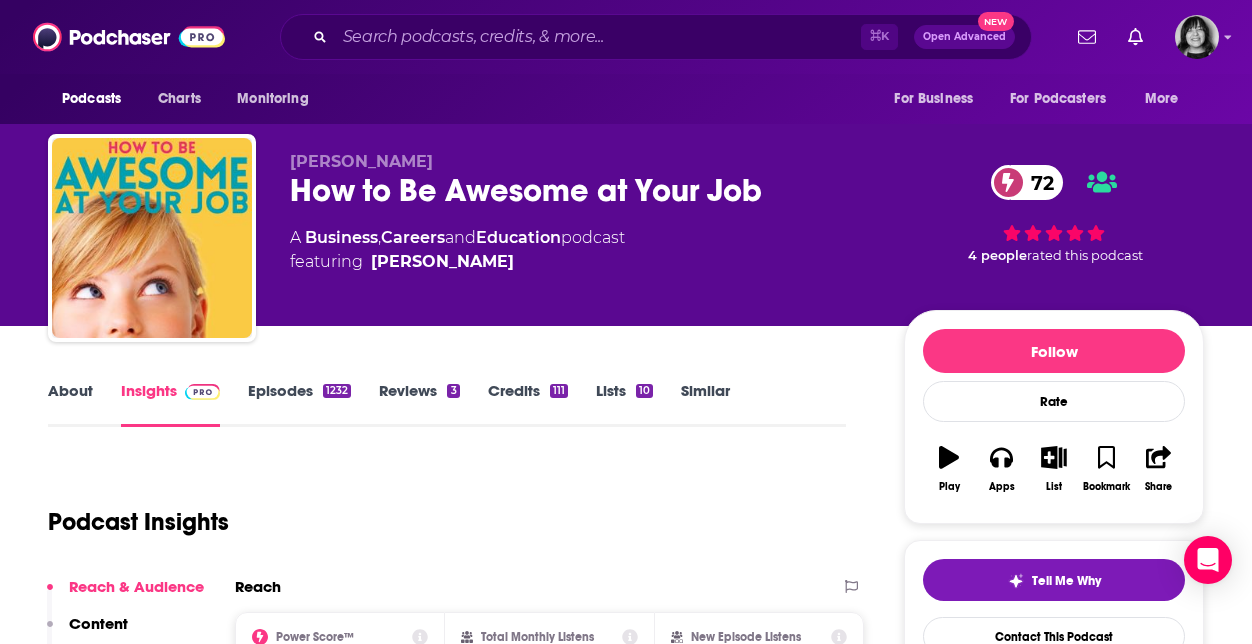 click on "How to Be Awesome at Your Job 72" at bounding box center [581, 190] 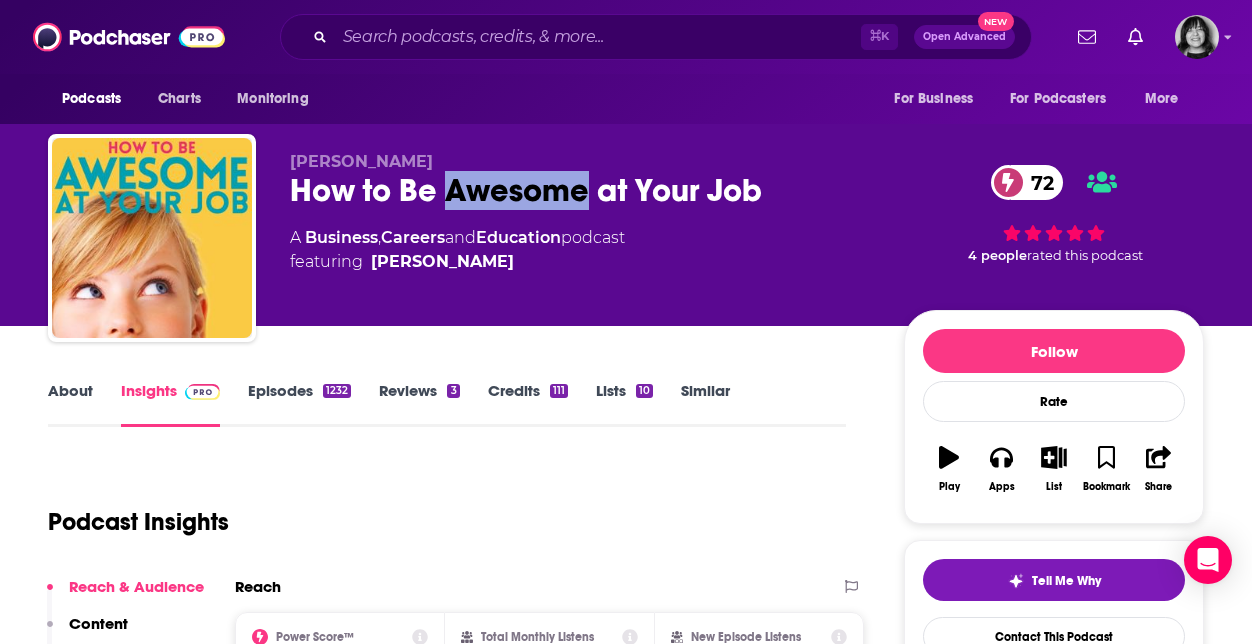 click on "How to Be Awesome at Your Job 72" at bounding box center [581, 190] 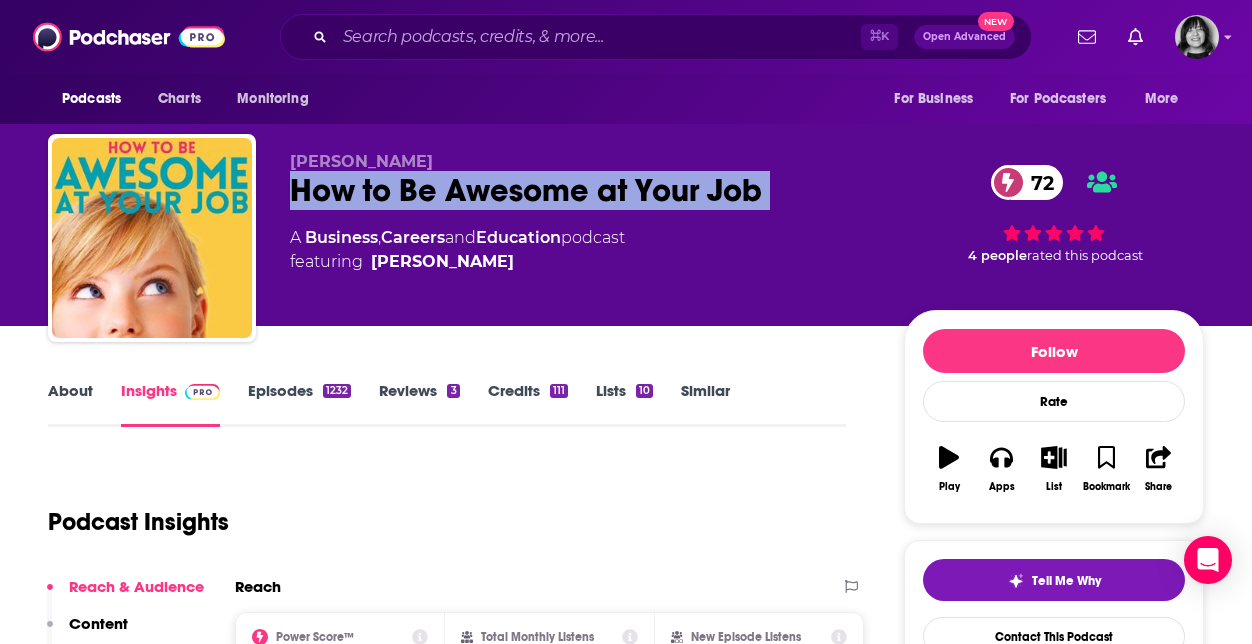 click on "How to Be Awesome at Your Job 72" at bounding box center [581, 190] 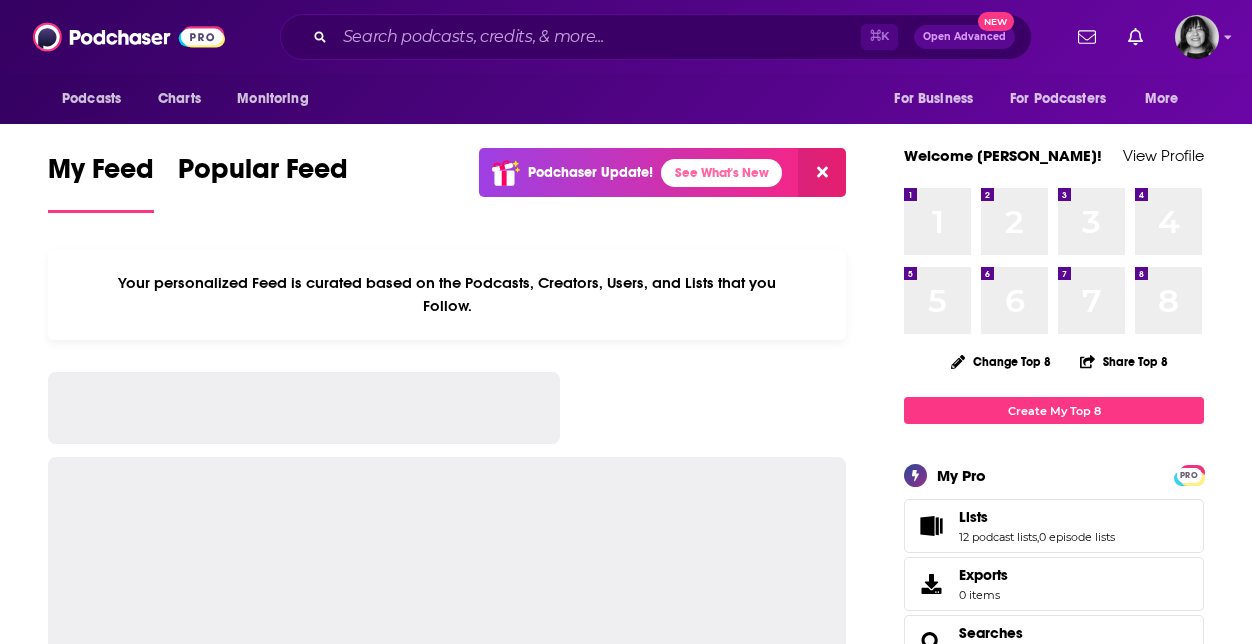 scroll, scrollTop: 0, scrollLeft: 0, axis: both 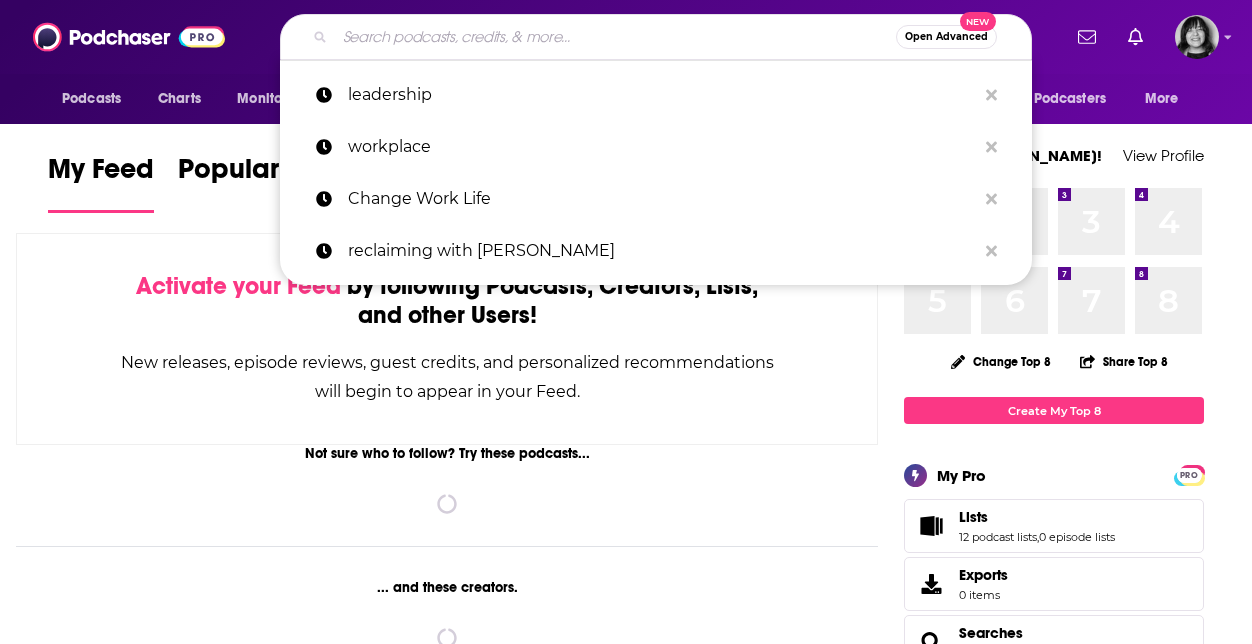 click at bounding box center (615, 37) 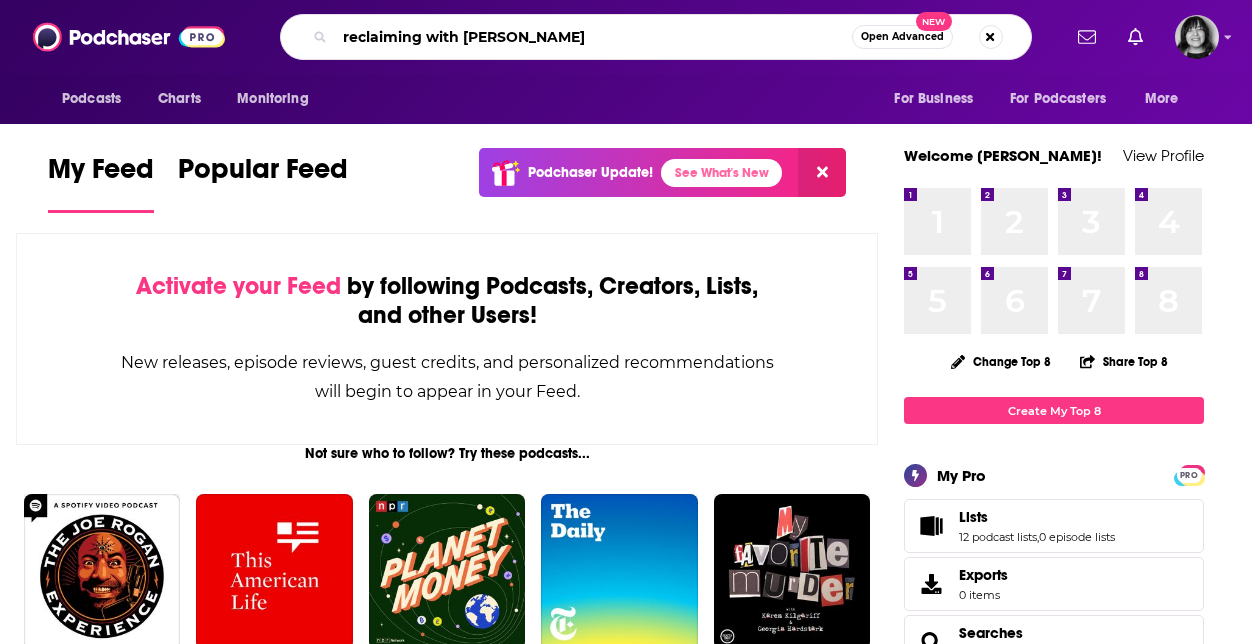 type on "reclaiming with [PERSON_NAME]" 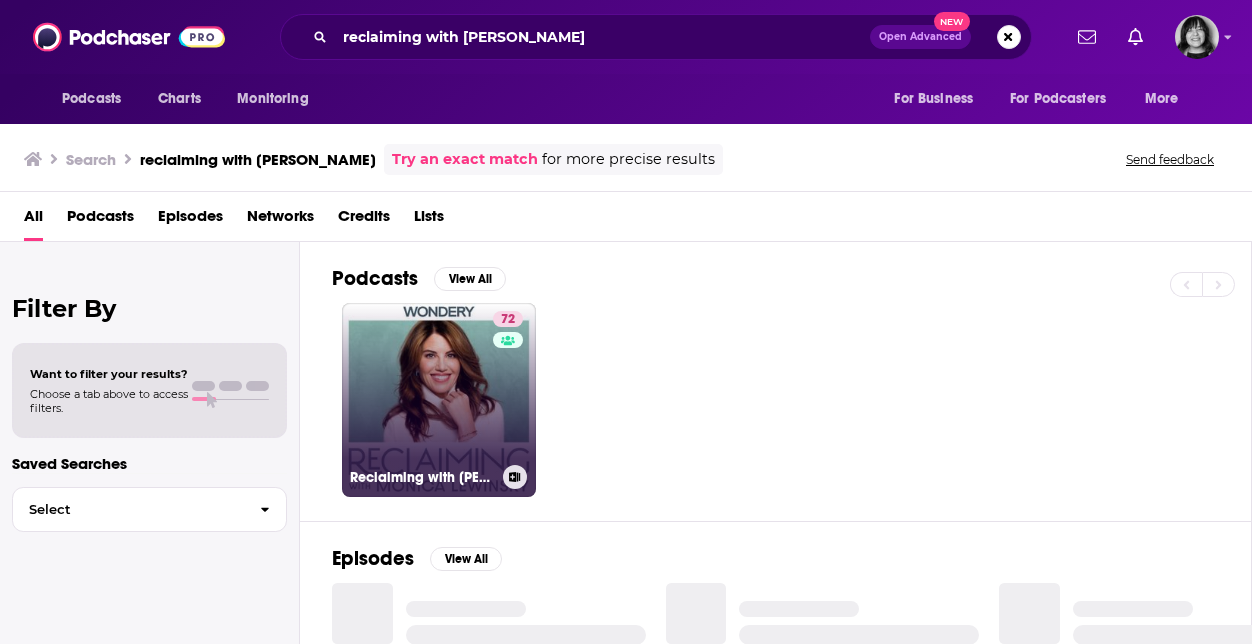 click on "72 Reclaiming with [PERSON_NAME]" at bounding box center (439, 400) 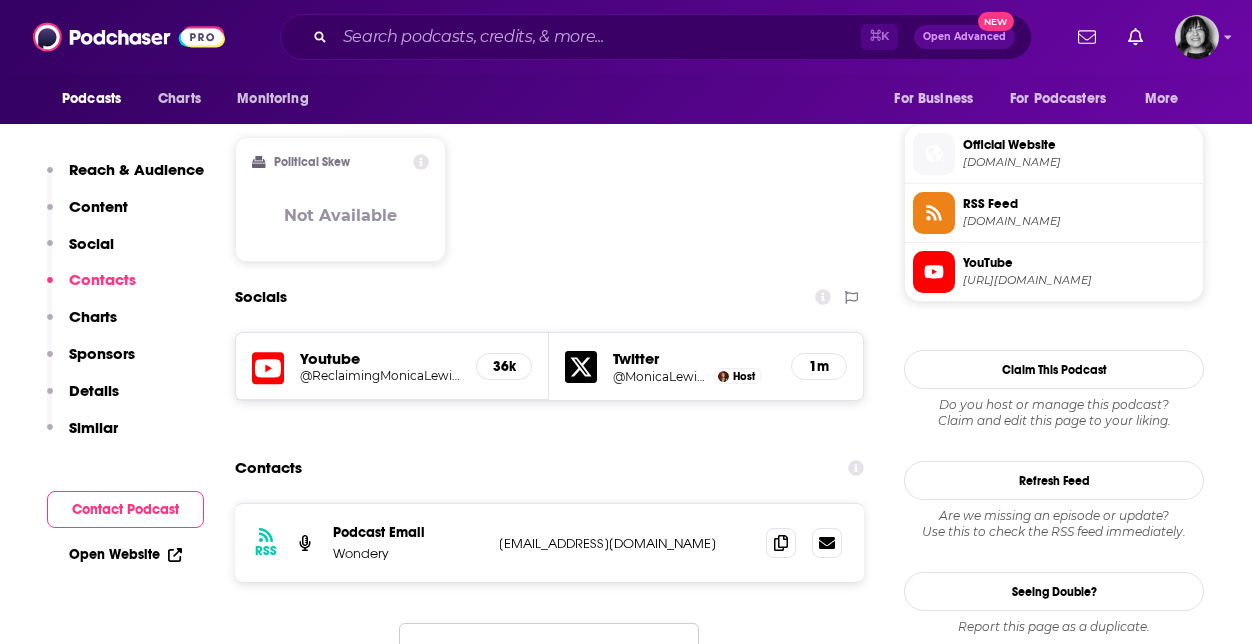 scroll, scrollTop: 1576, scrollLeft: 0, axis: vertical 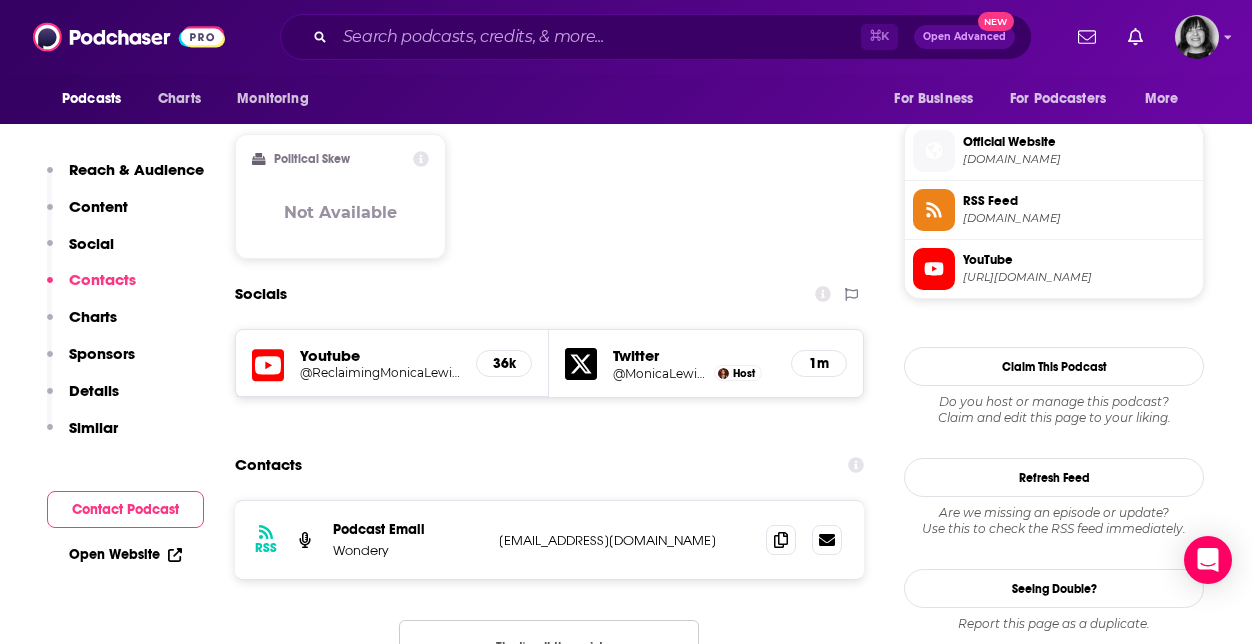 click 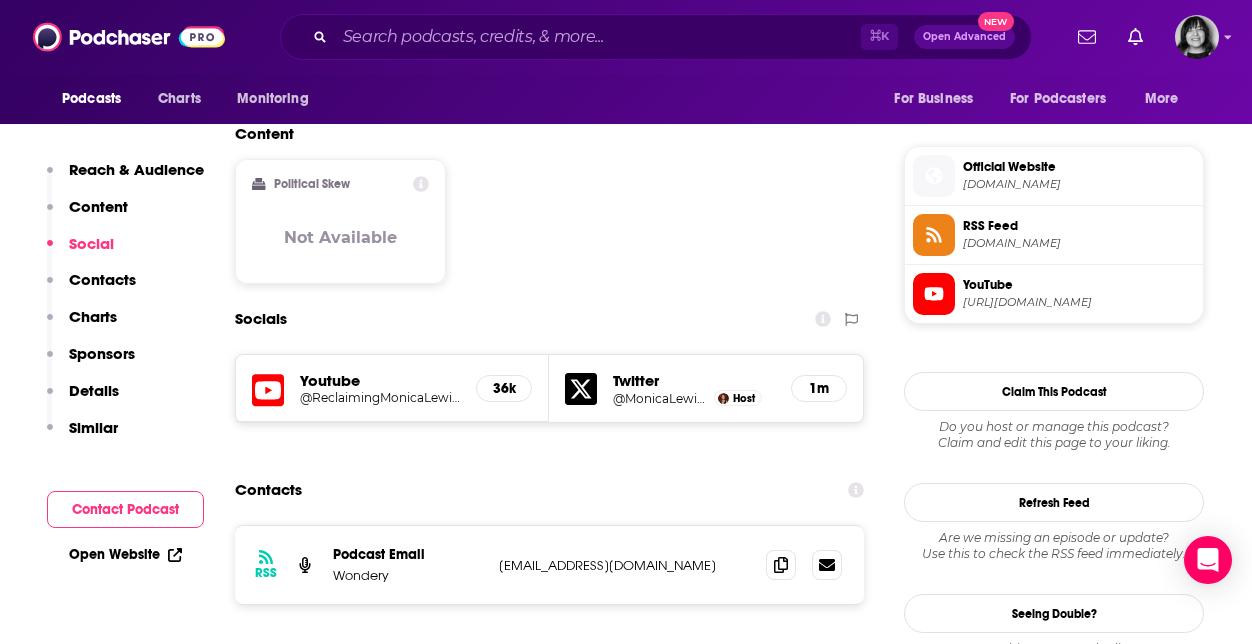 scroll, scrollTop: 1601, scrollLeft: 0, axis: vertical 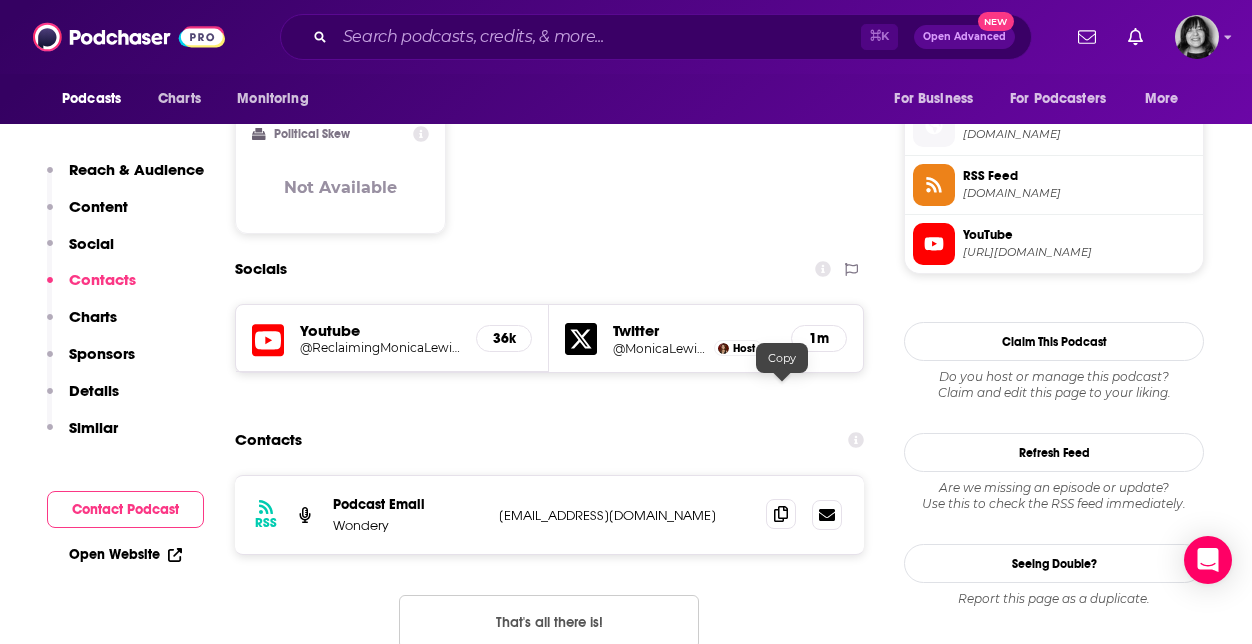 click 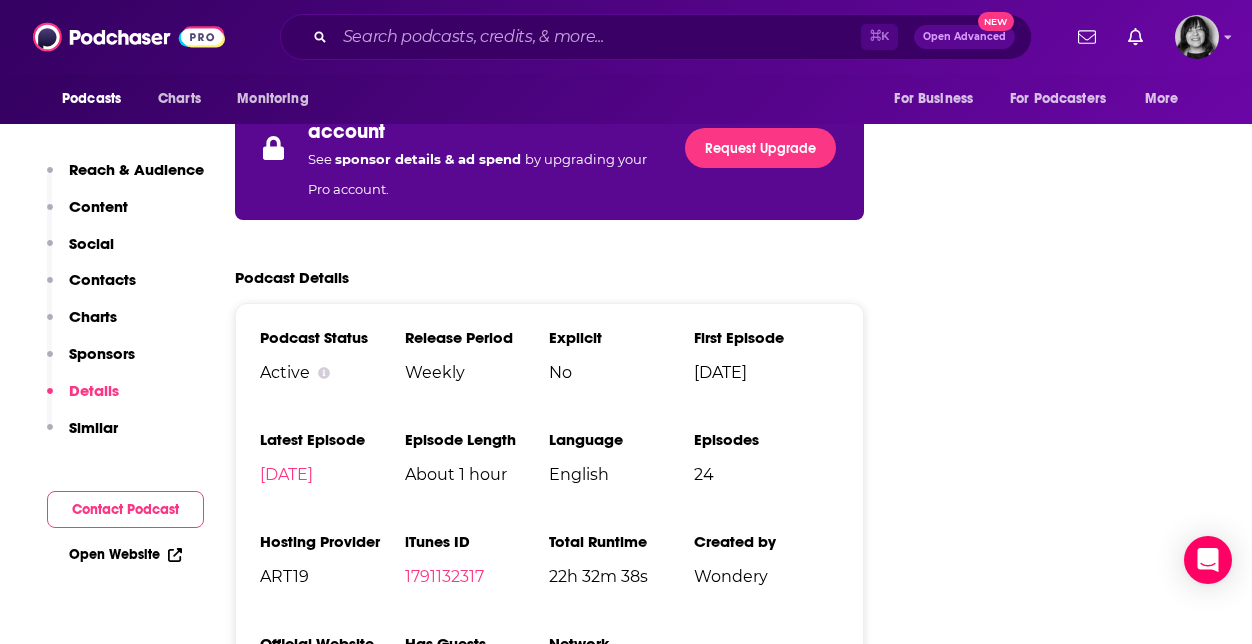 scroll, scrollTop: 3163, scrollLeft: 0, axis: vertical 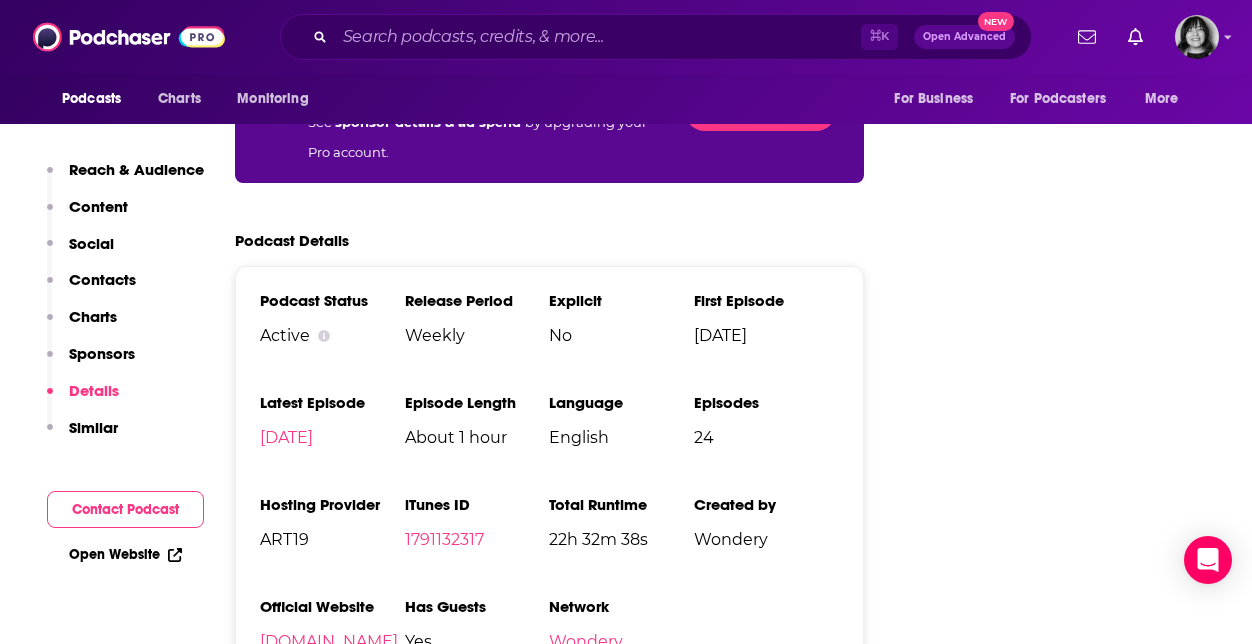 click on "[DOMAIN_NAME]" at bounding box center [329, 641] 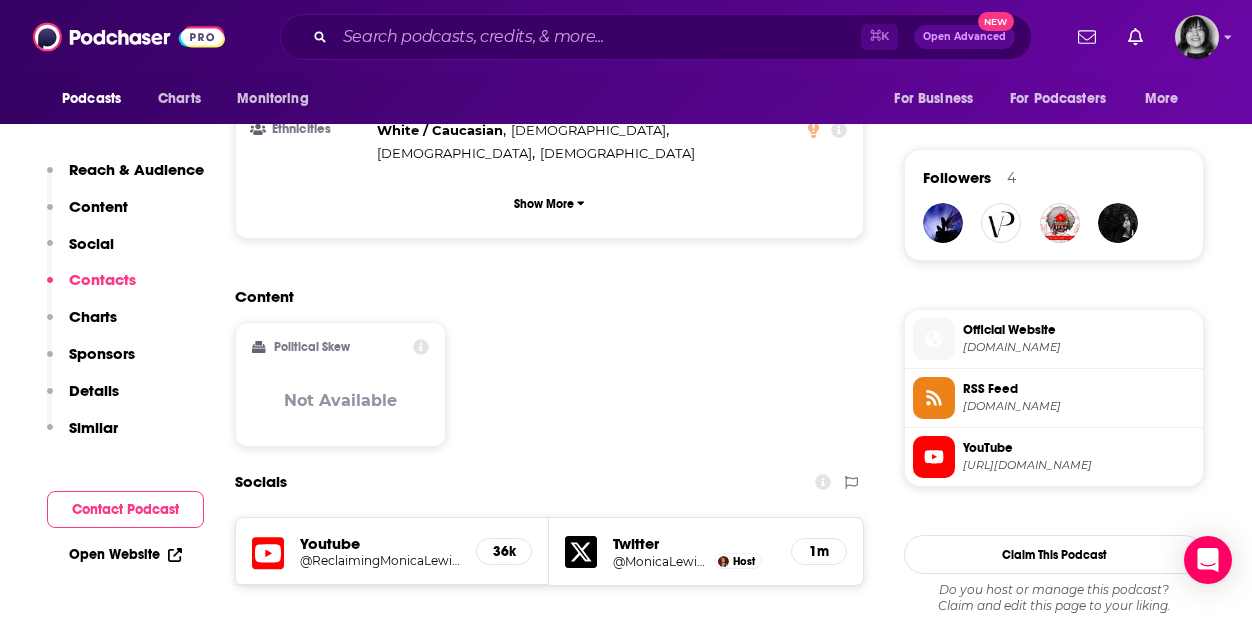 scroll, scrollTop: 1385, scrollLeft: 0, axis: vertical 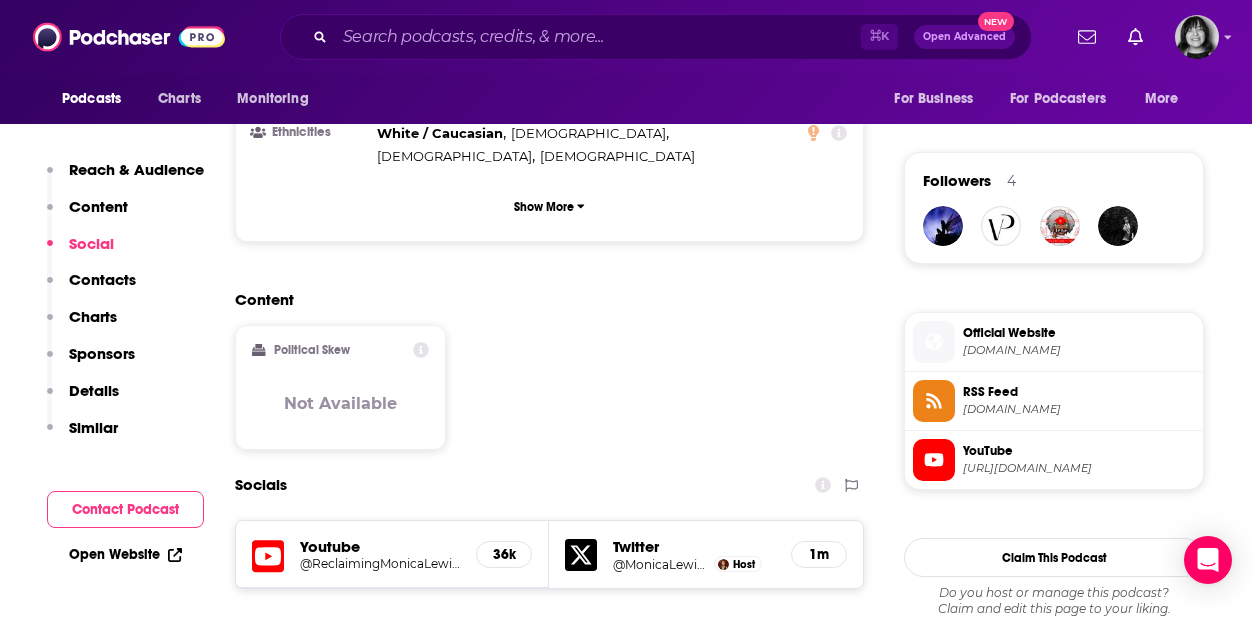 click 